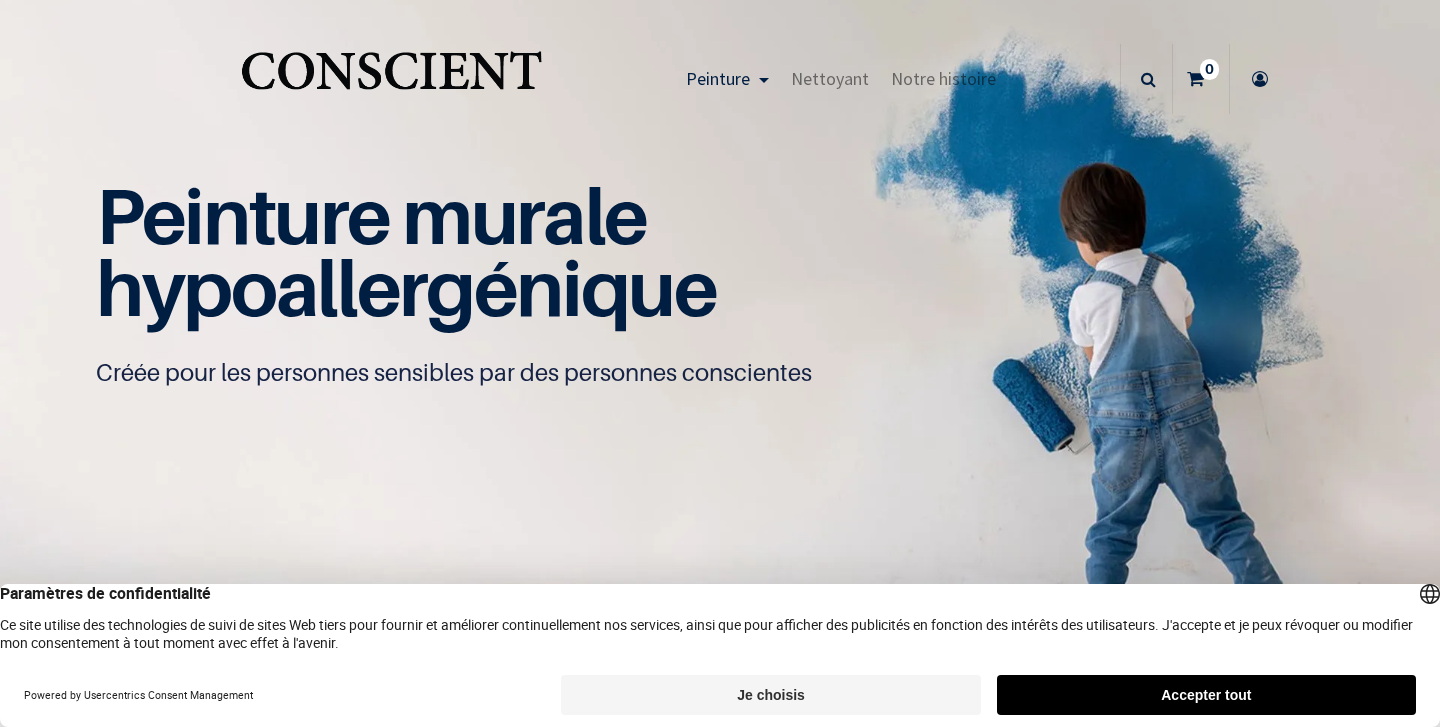 scroll, scrollTop: 0, scrollLeft: 0, axis: both 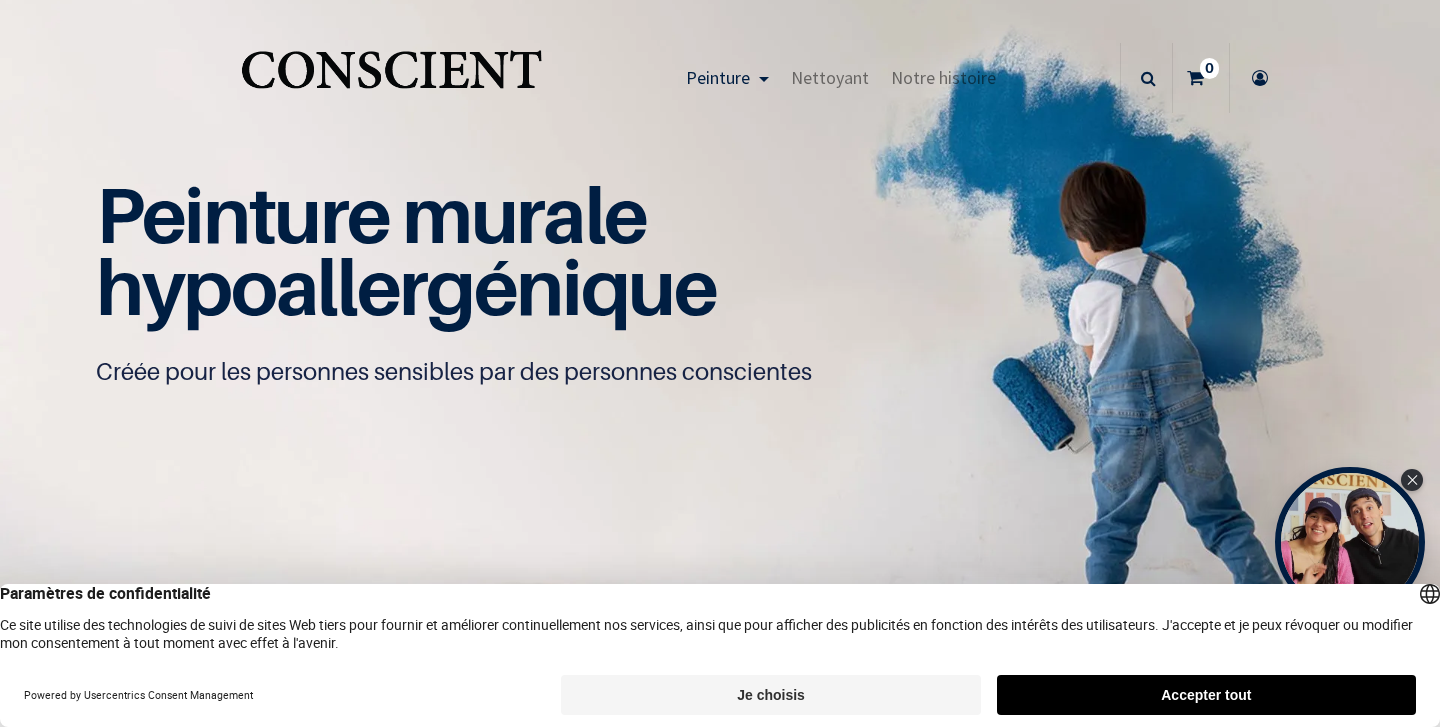 click on "Accepter tout" at bounding box center [1206, 695] 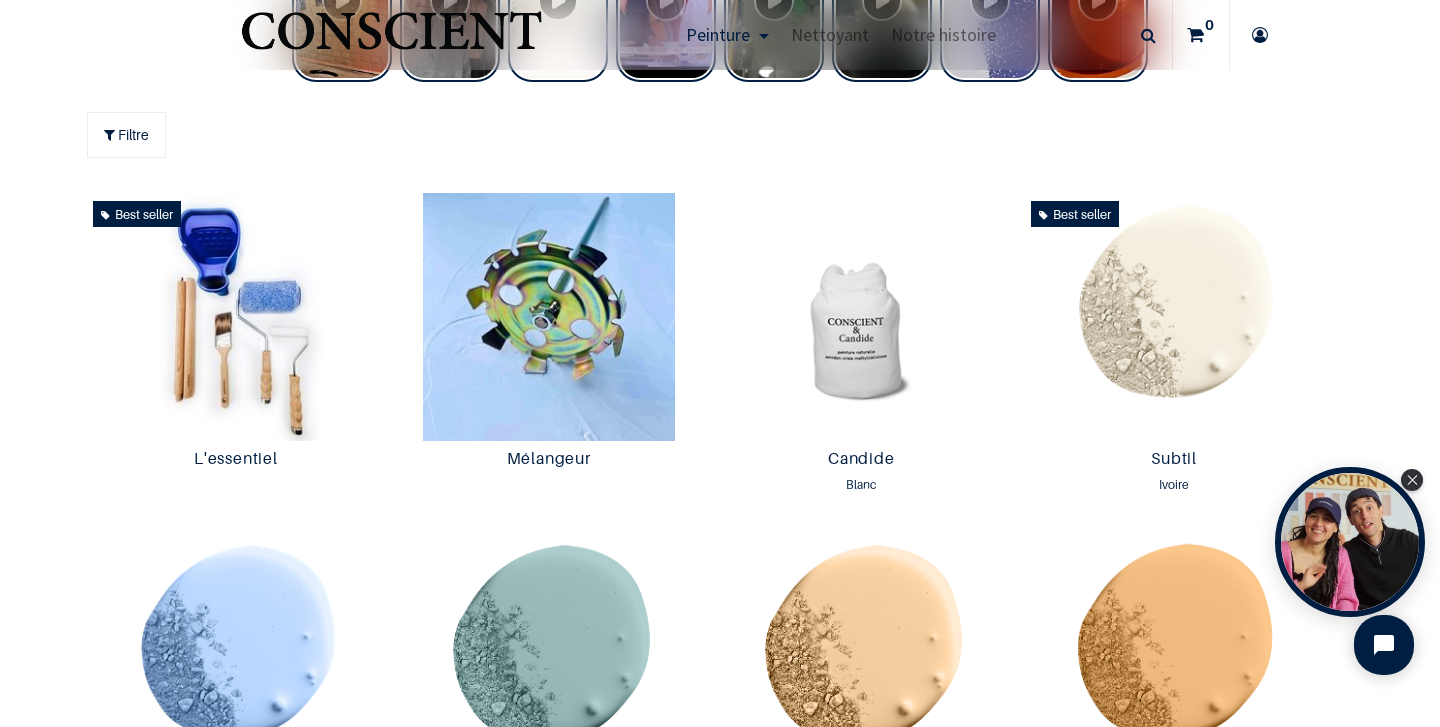 scroll, scrollTop: 969, scrollLeft: 0, axis: vertical 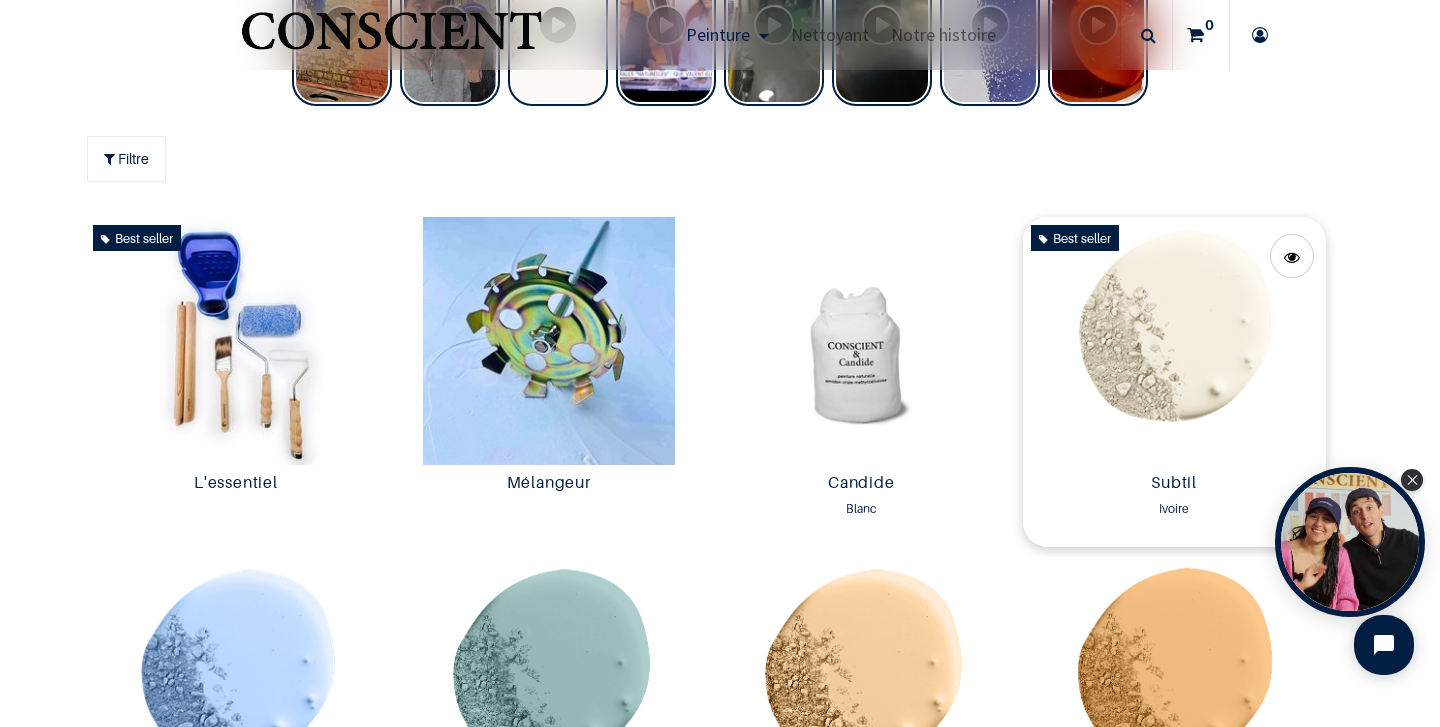click at bounding box center [1174, 341] 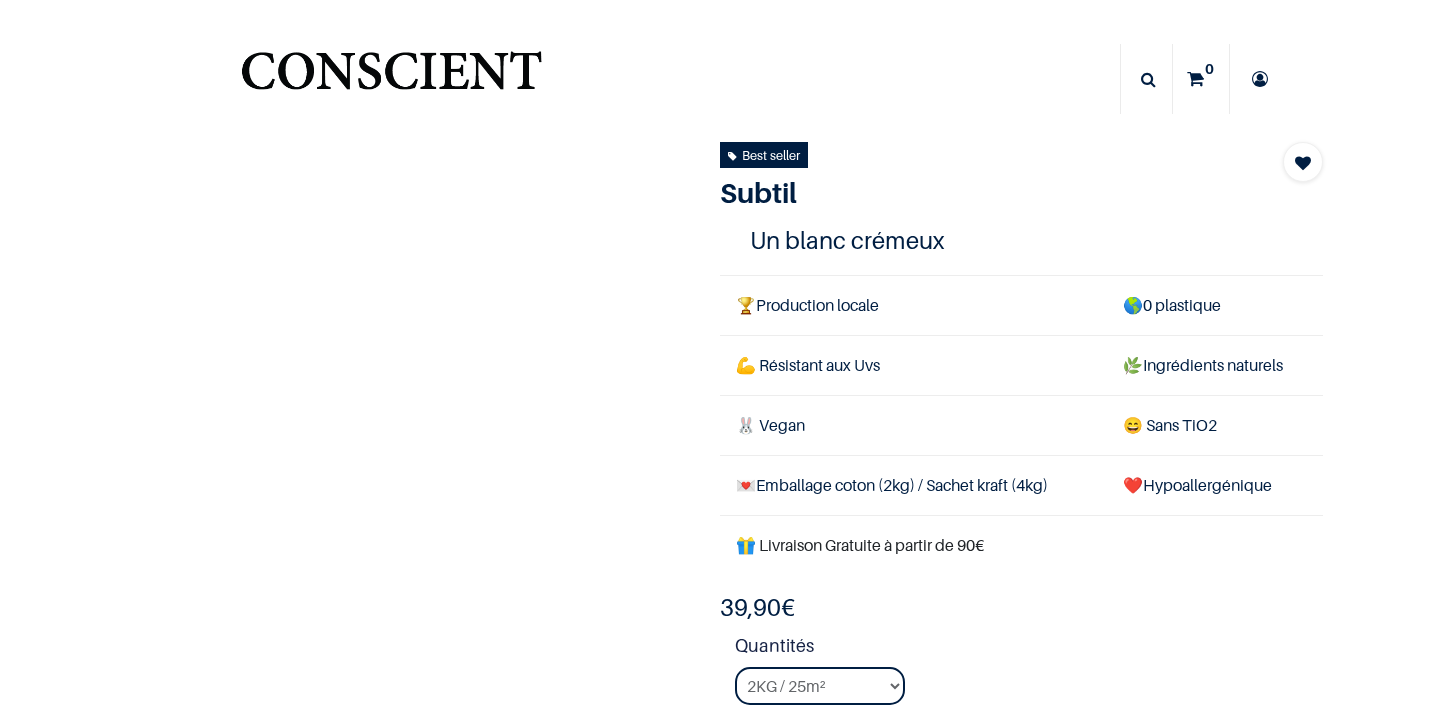 scroll, scrollTop: 0, scrollLeft: 0, axis: both 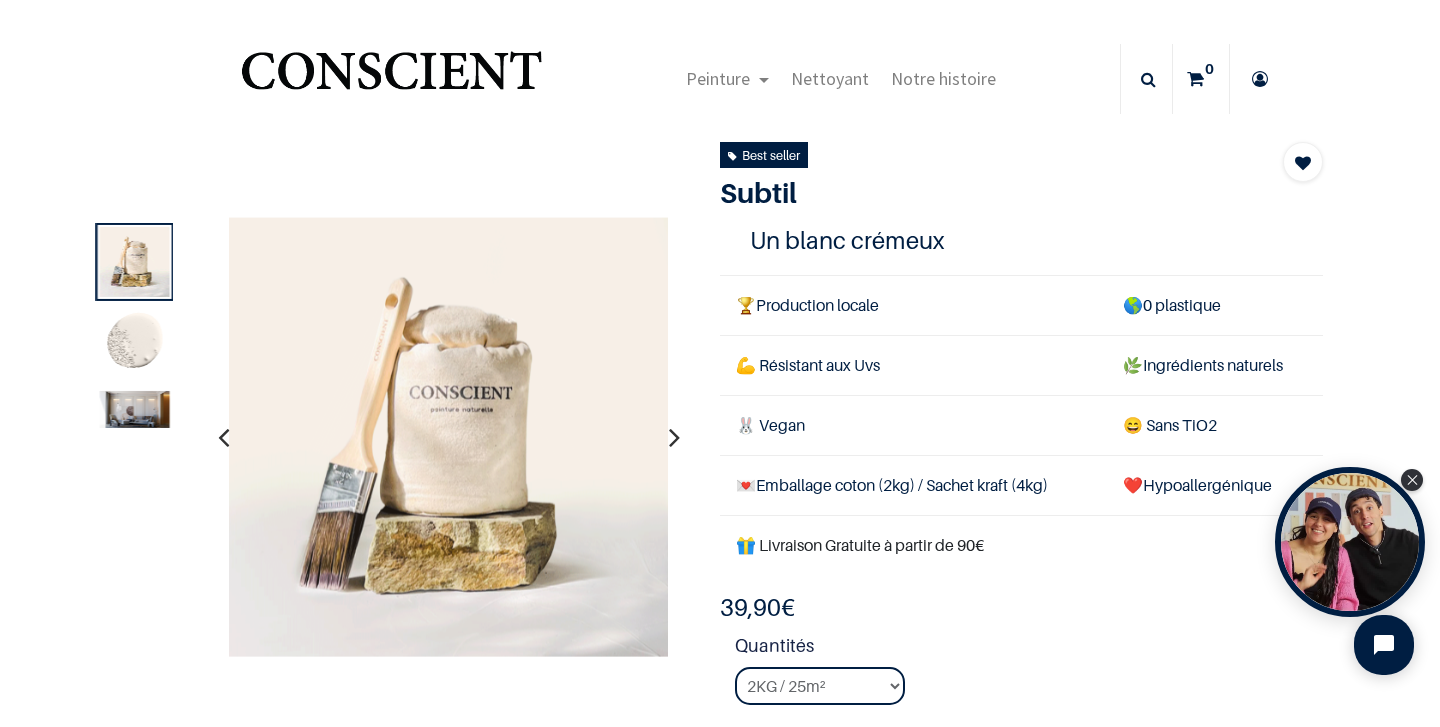 click at bounding box center [135, 409] 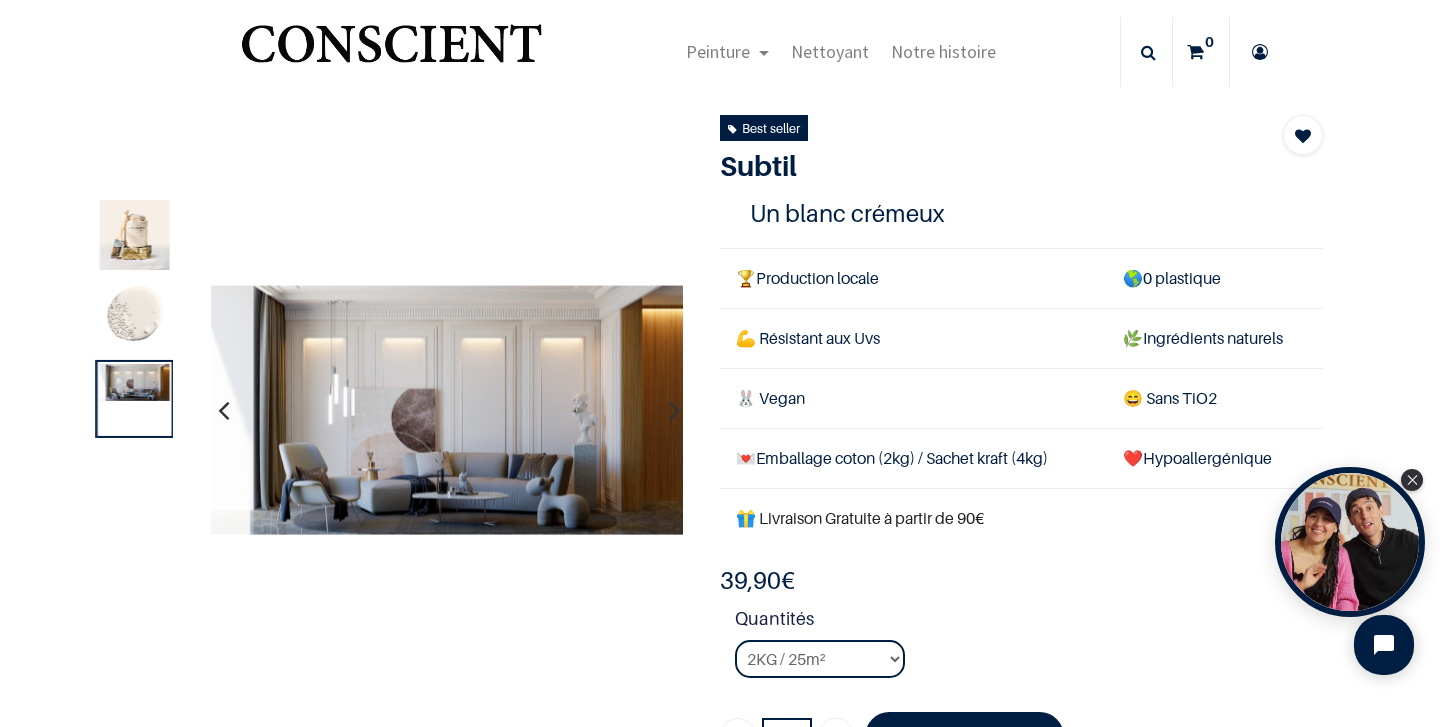 scroll, scrollTop: 37, scrollLeft: 0, axis: vertical 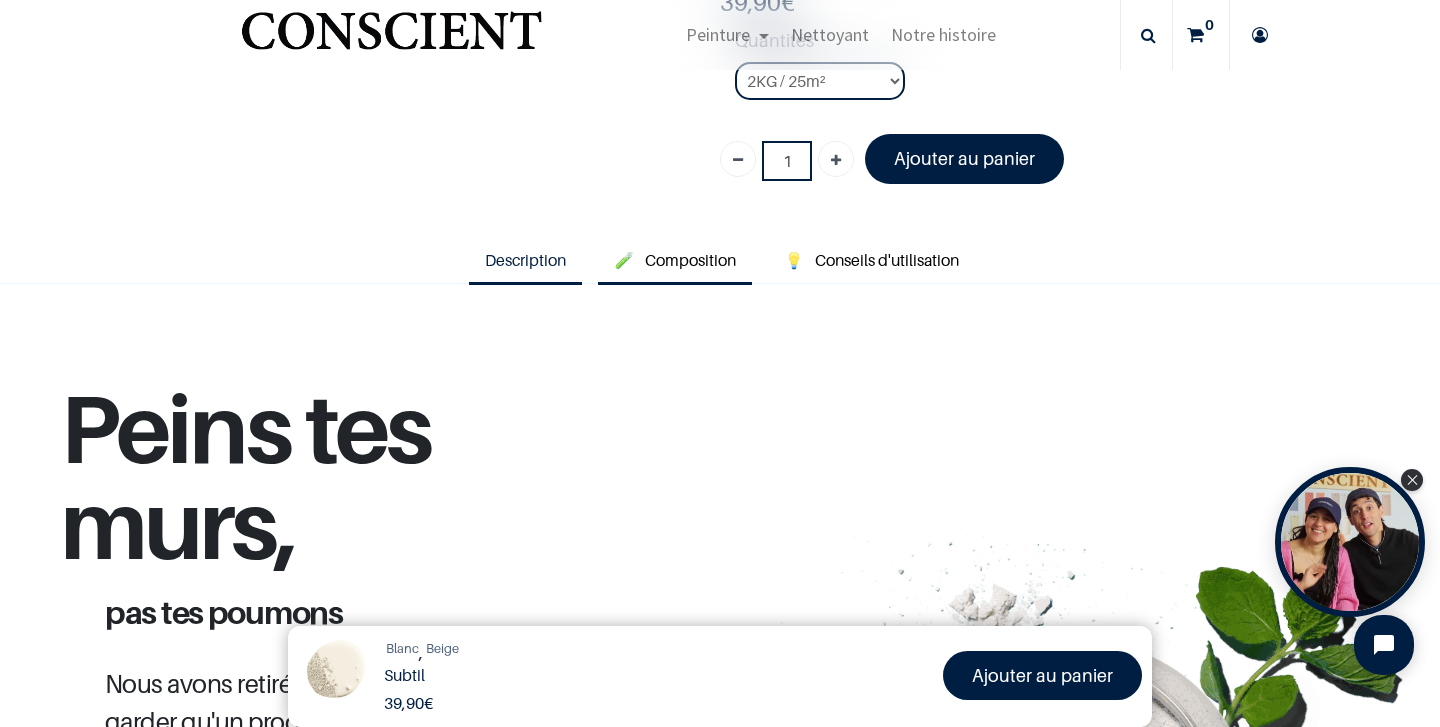 click on "Composition" at bounding box center (690, 260) 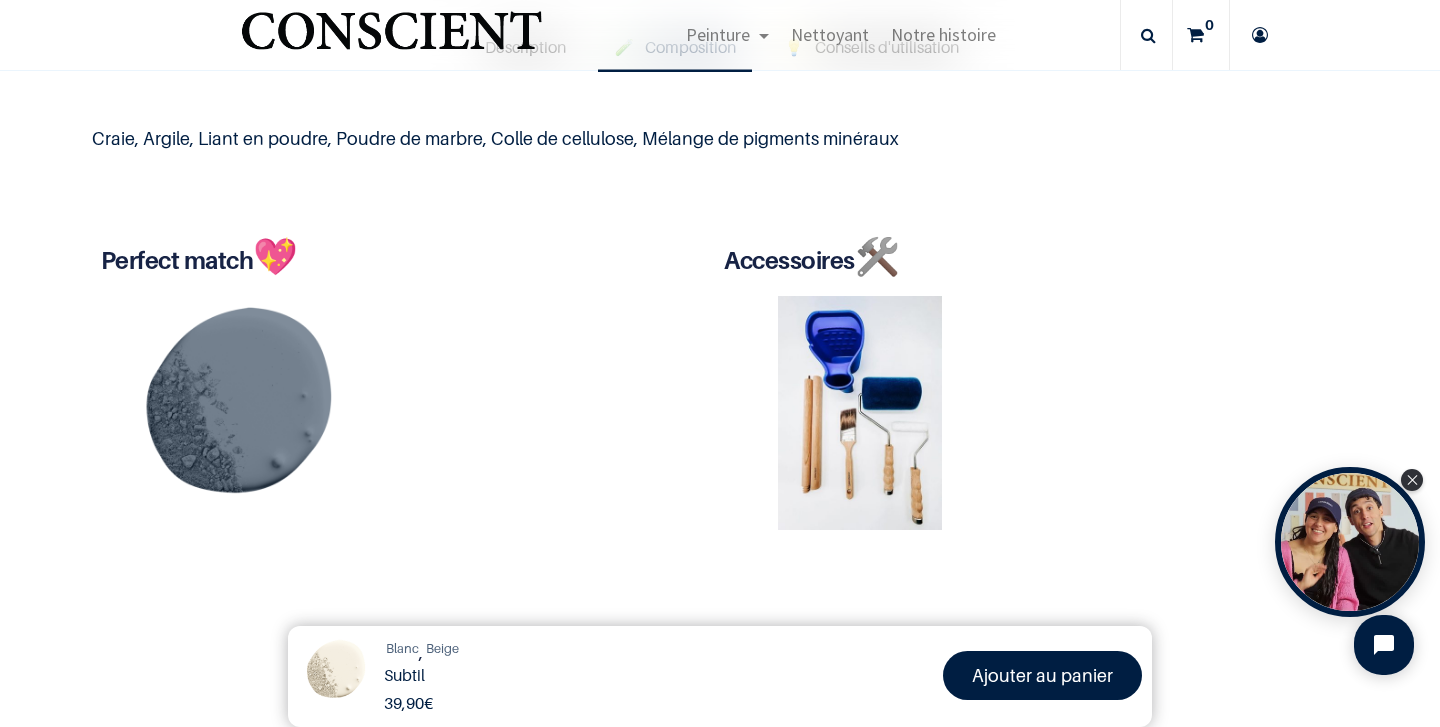 scroll, scrollTop: 742, scrollLeft: 0, axis: vertical 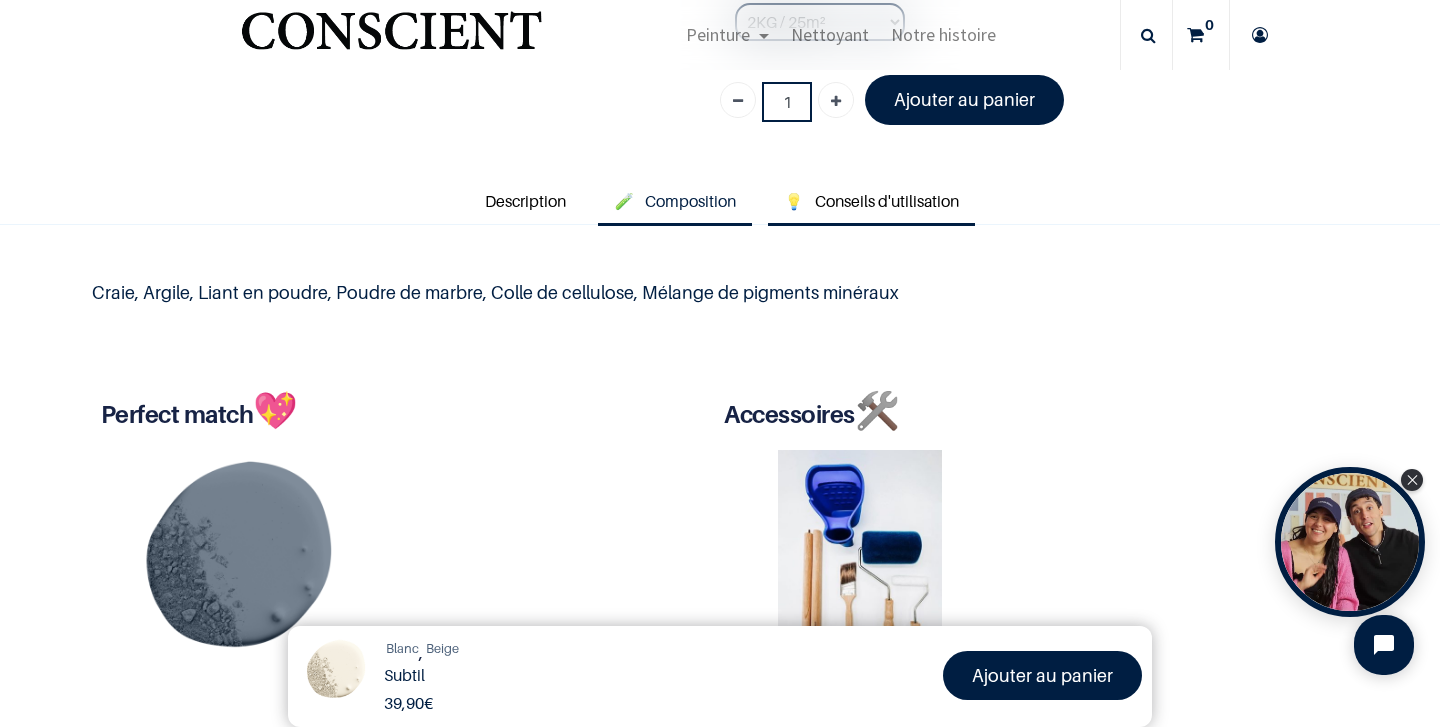 click on "Conseils d'utilisation" at bounding box center [887, 201] 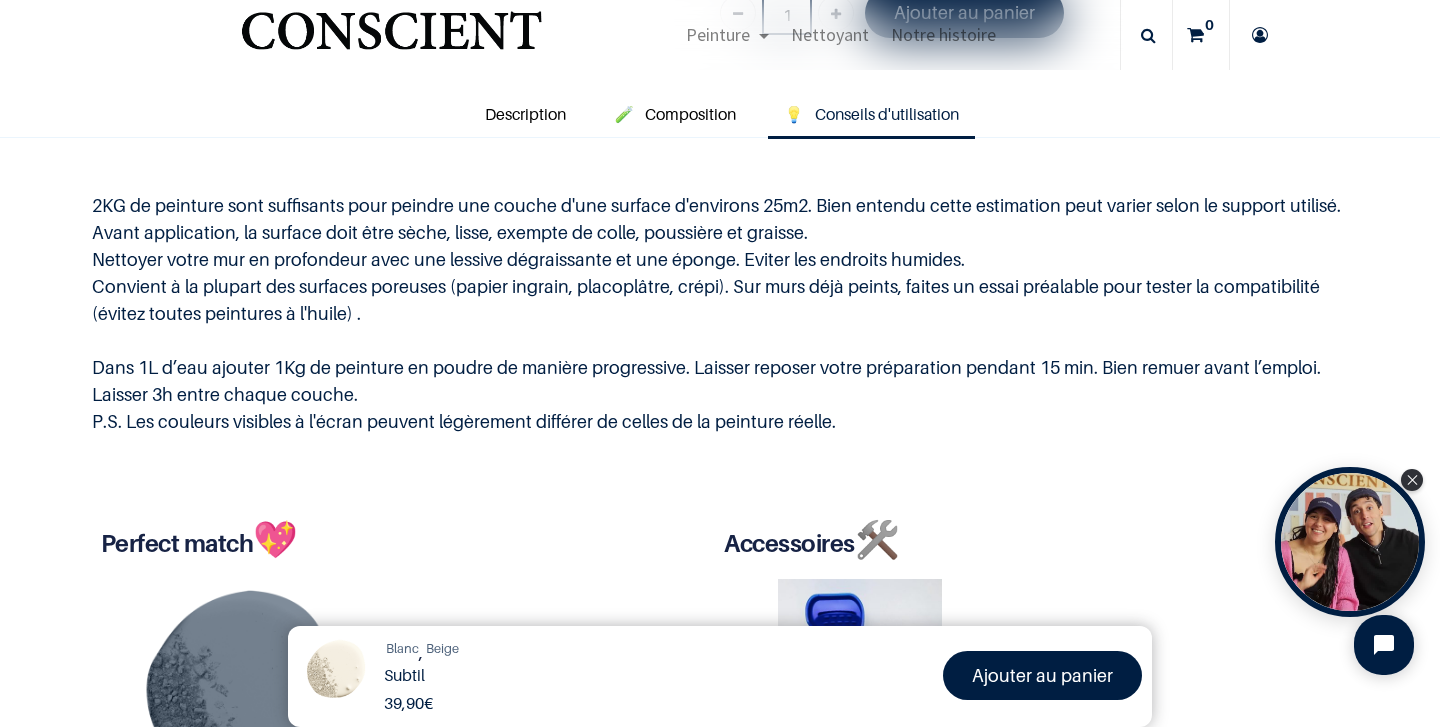 scroll, scrollTop: 634, scrollLeft: 0, axis: vertical 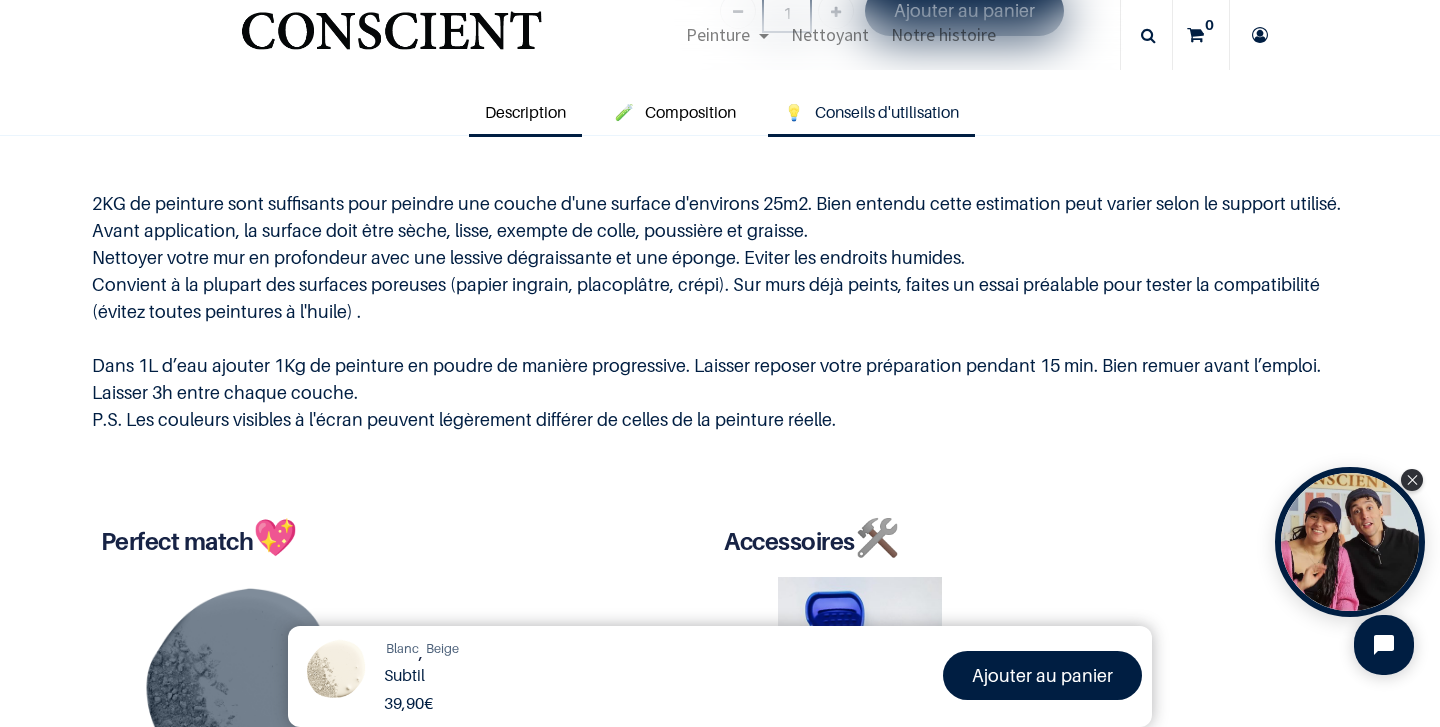 click on "Description" at bounding box center [525, 114] 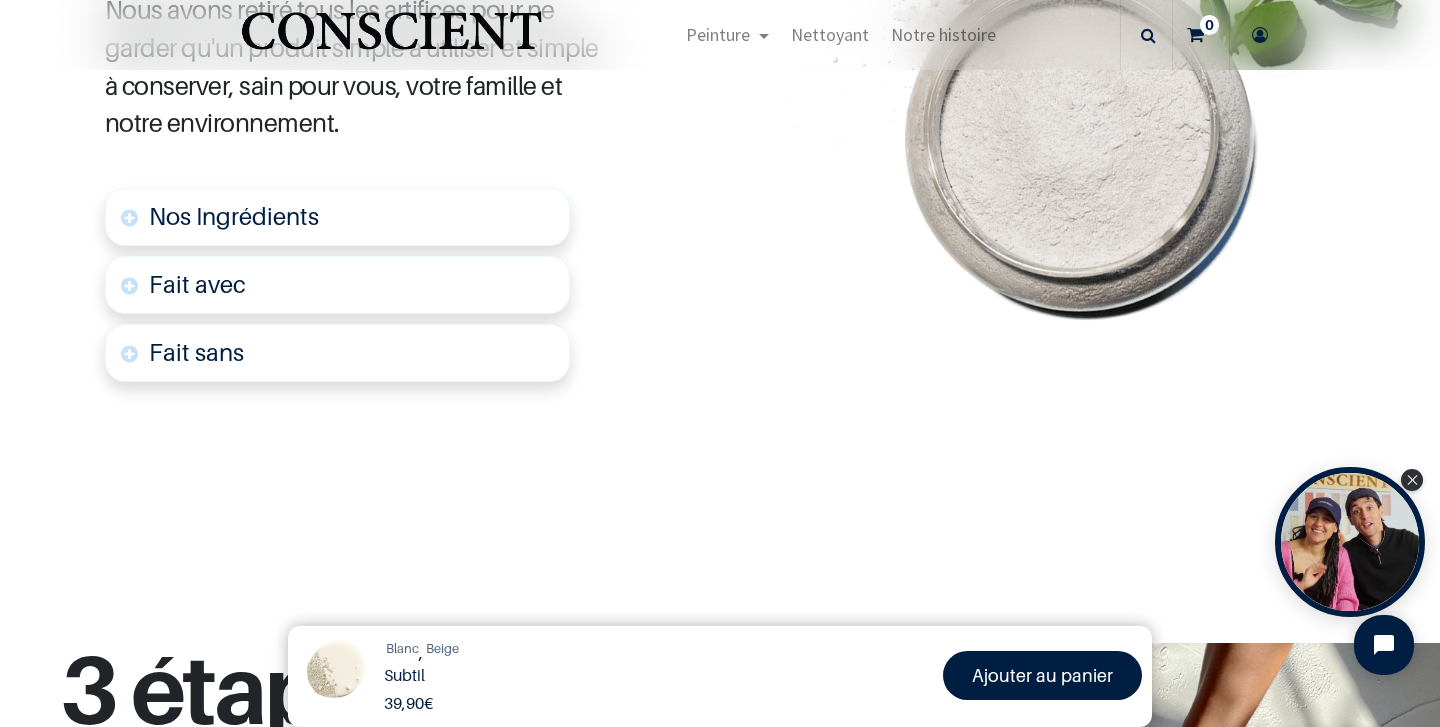 scroll, scrollTop: 1193, scrollLeft: 0, axis: vertical 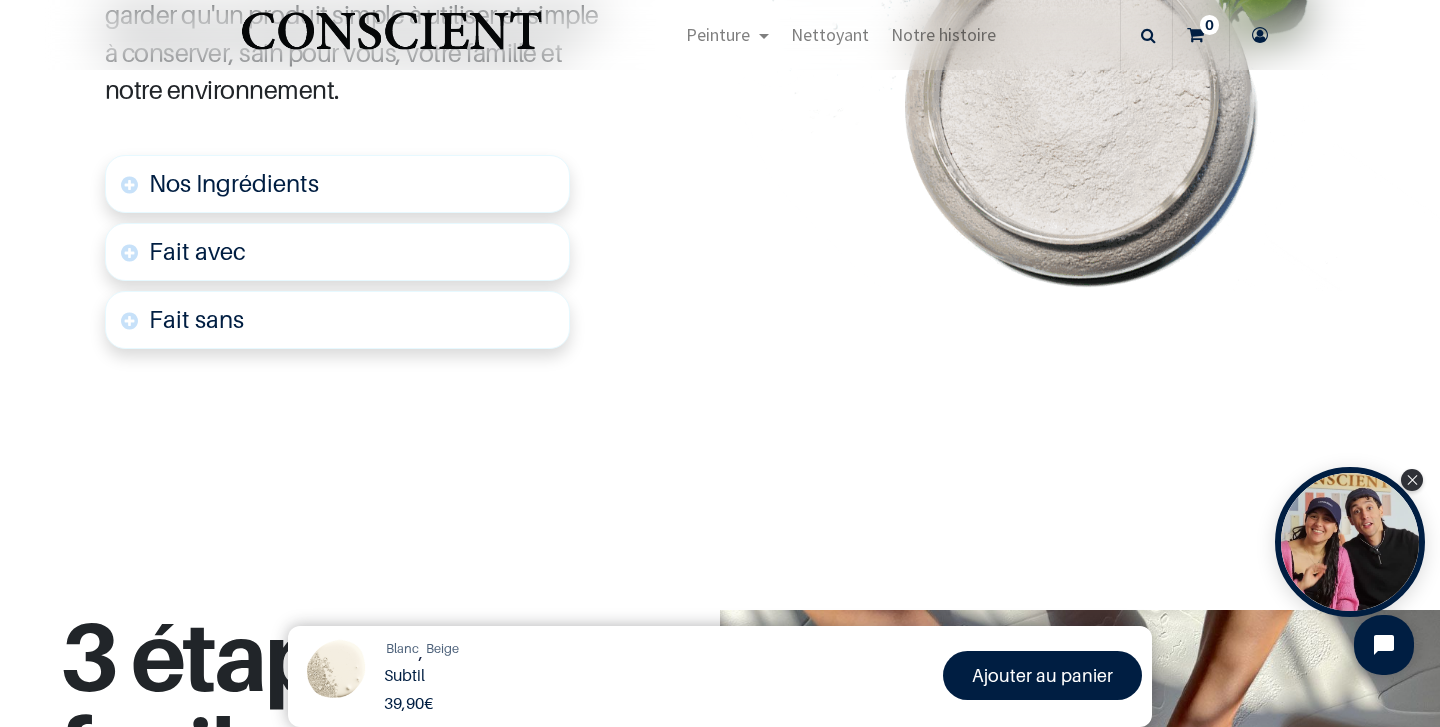 click on "Nos Ingrédients" at bounding box center [337, 184] 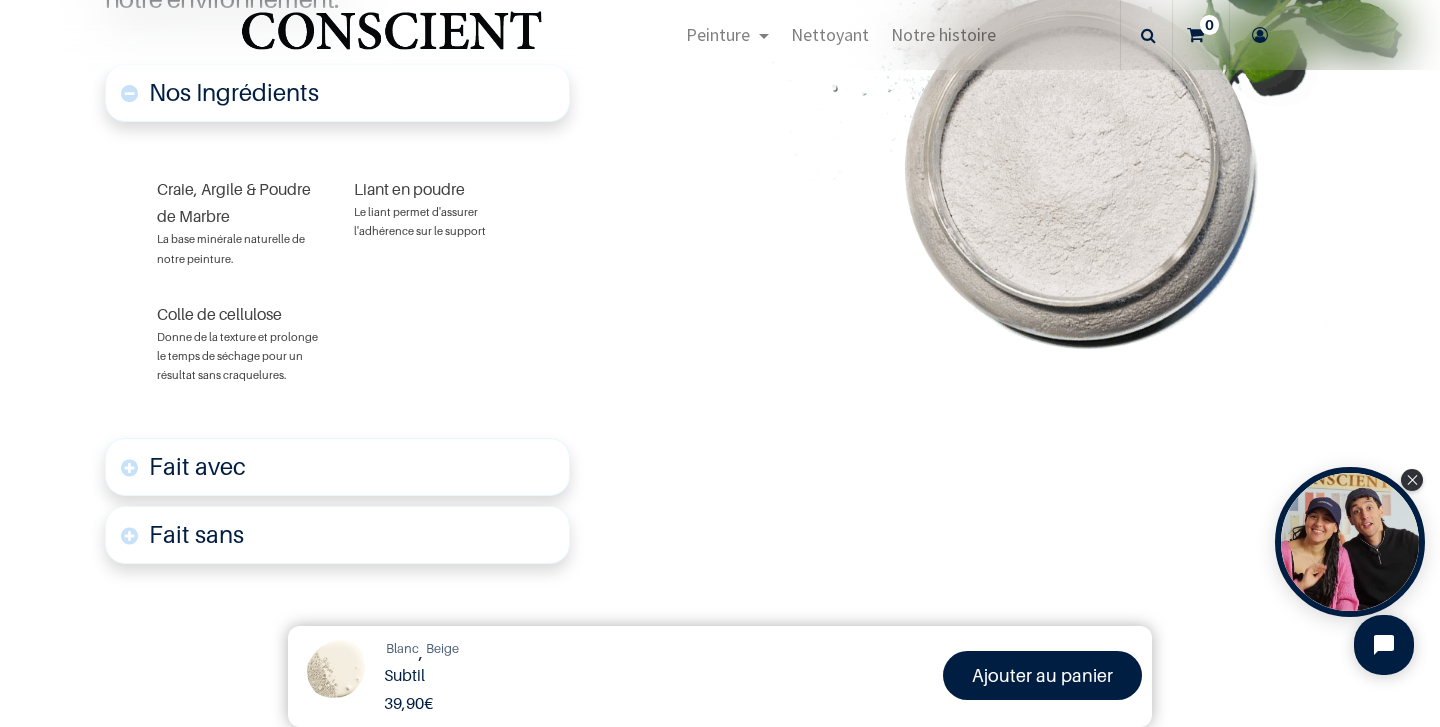 scroll, scrollTop: 1283, scrollLeft: 0, axis: vertical 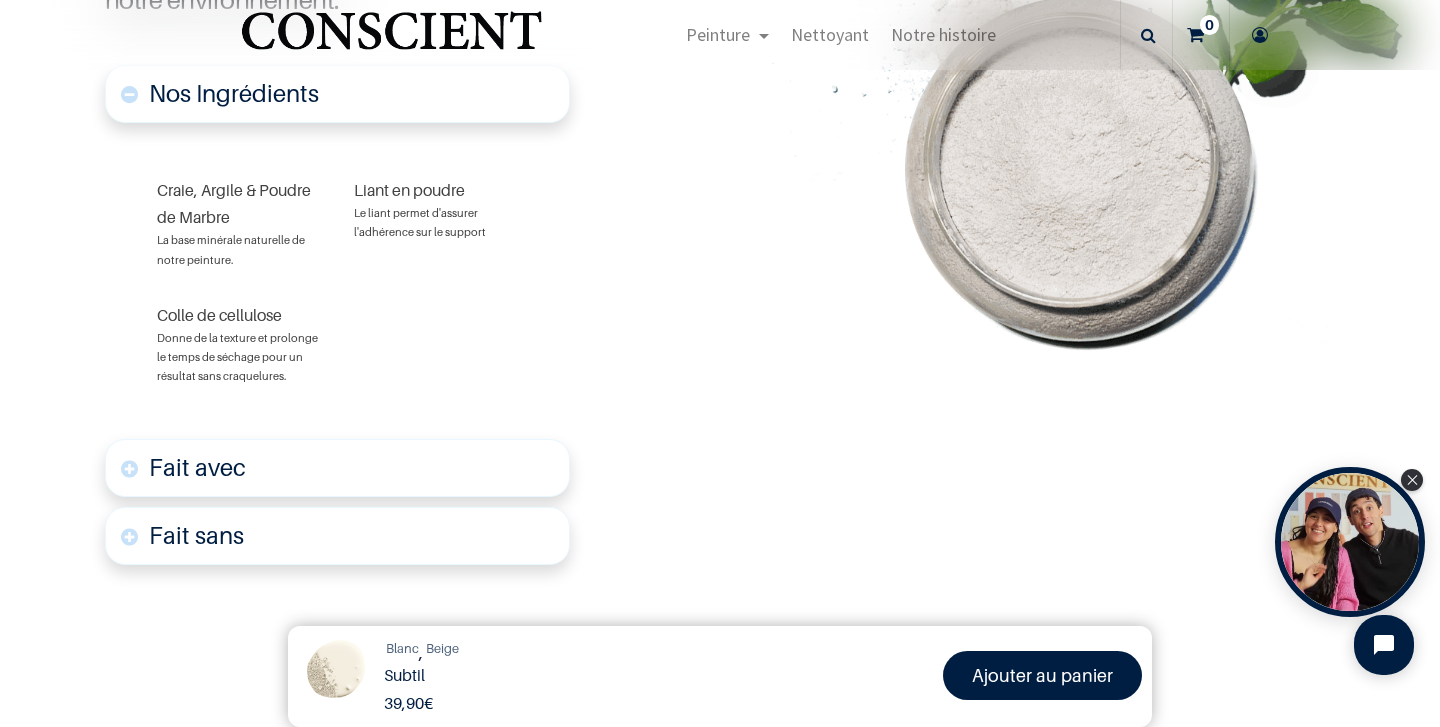 click on "Fait avec" at bounding box center (337, 468) 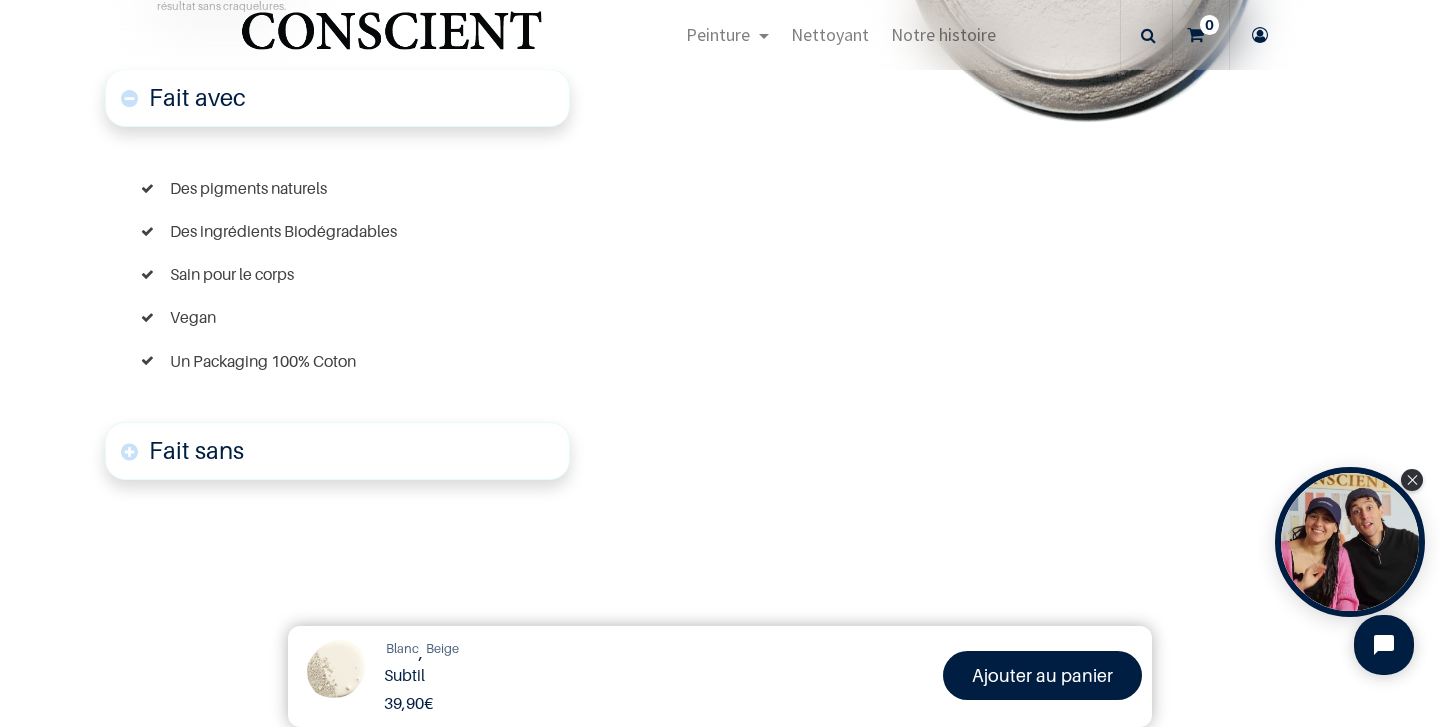 click on "Fait sans" at bounding box center [337, 451] 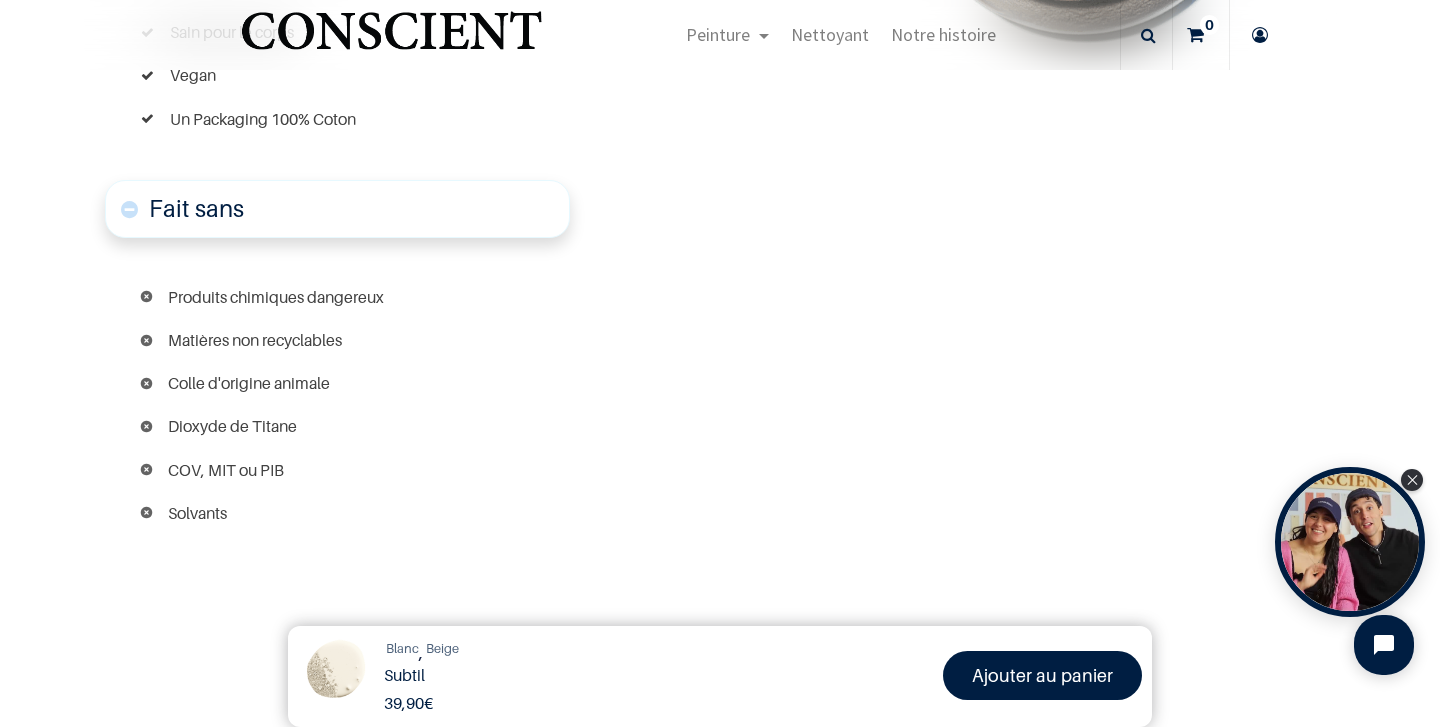 scroll, scrollTop: 1901, scrollLeft: 0, axis: vertical 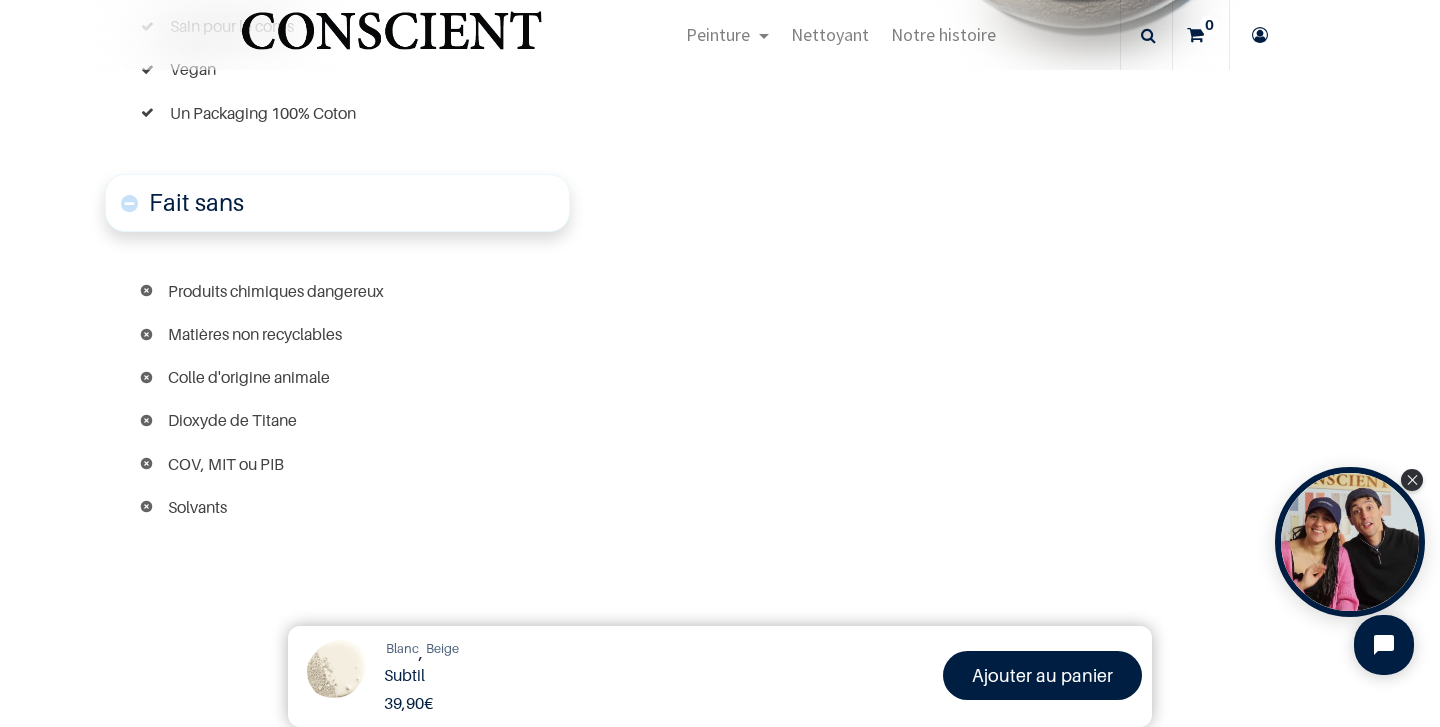 drag, startPoint x: 294, startPoint y: 459, endPoint x: 198, endPoint y: 457, distance: 96.02083 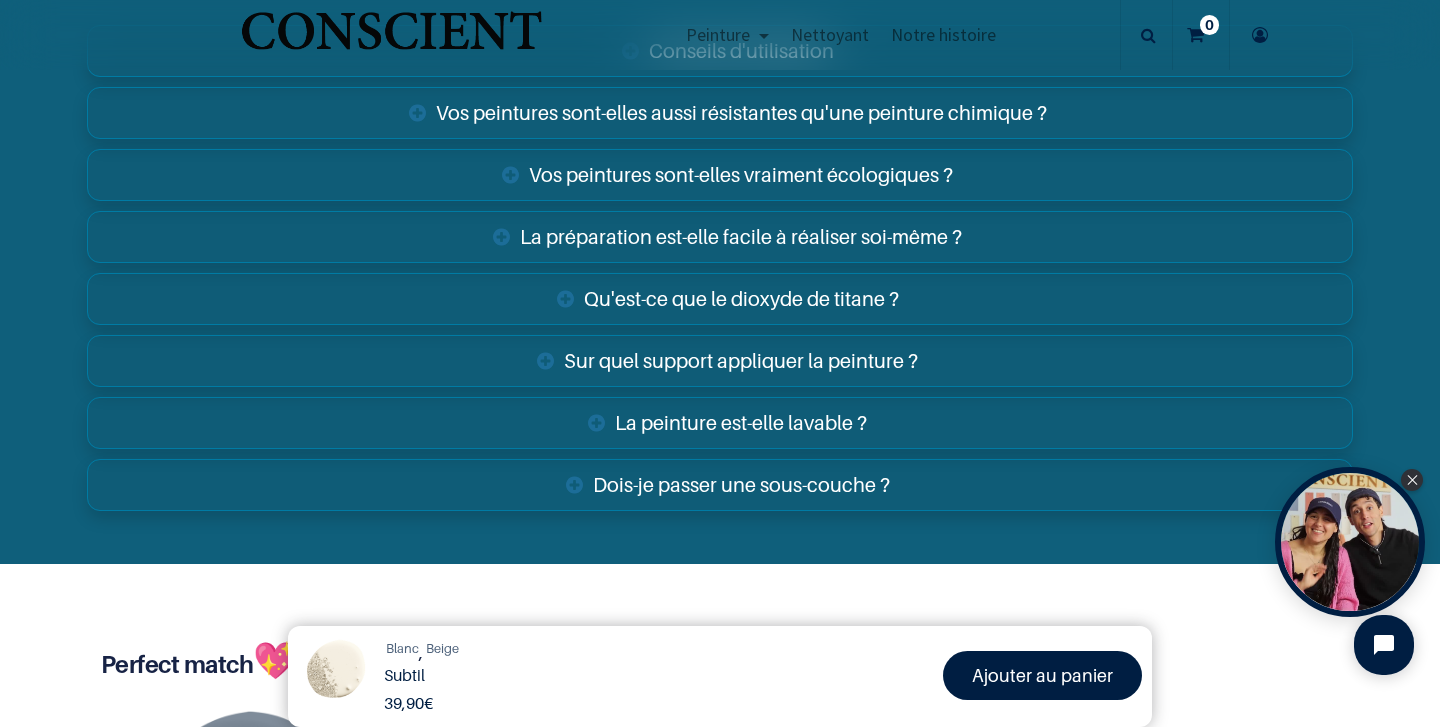 scroll, scrollTop: 4209, scrollLeft: 0, axis: vertical 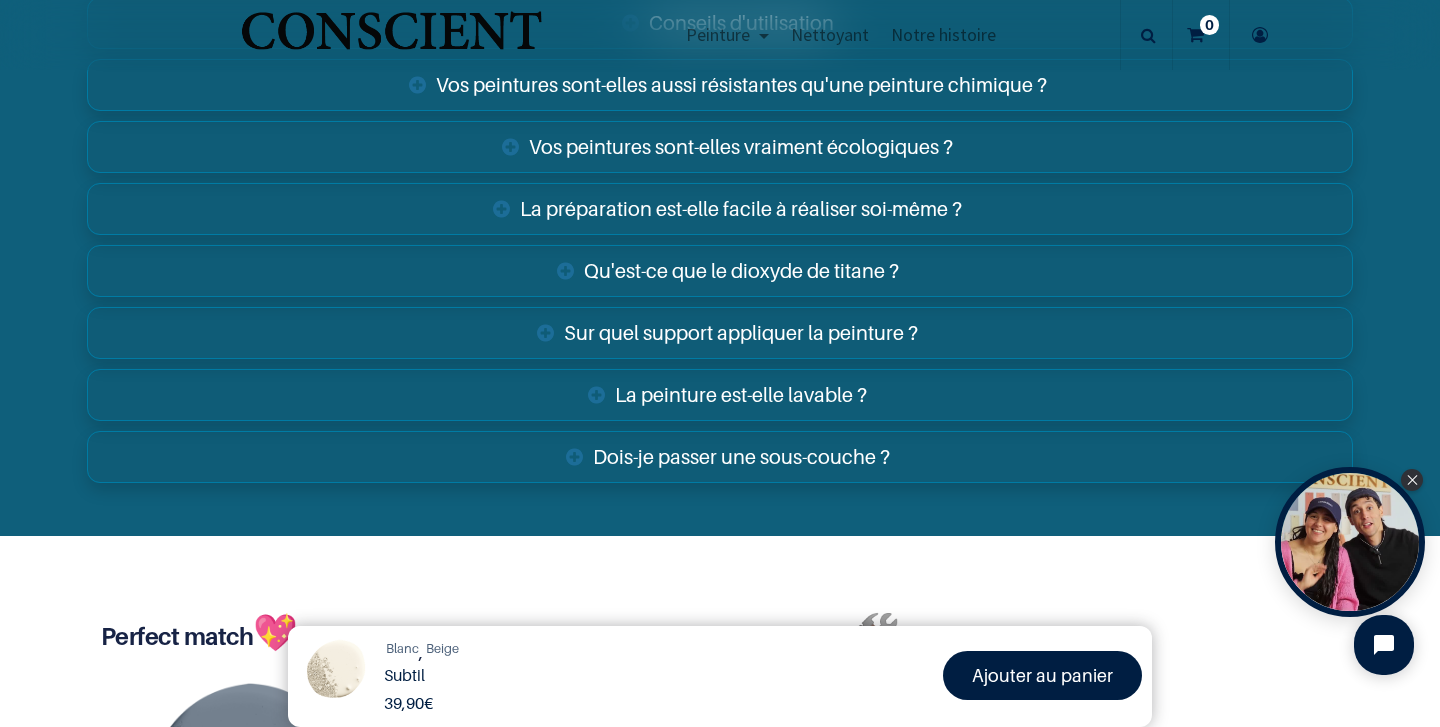 click on "Vos peintures sont-elles vraiment écologiques ?" at bounding box center (720, 147) 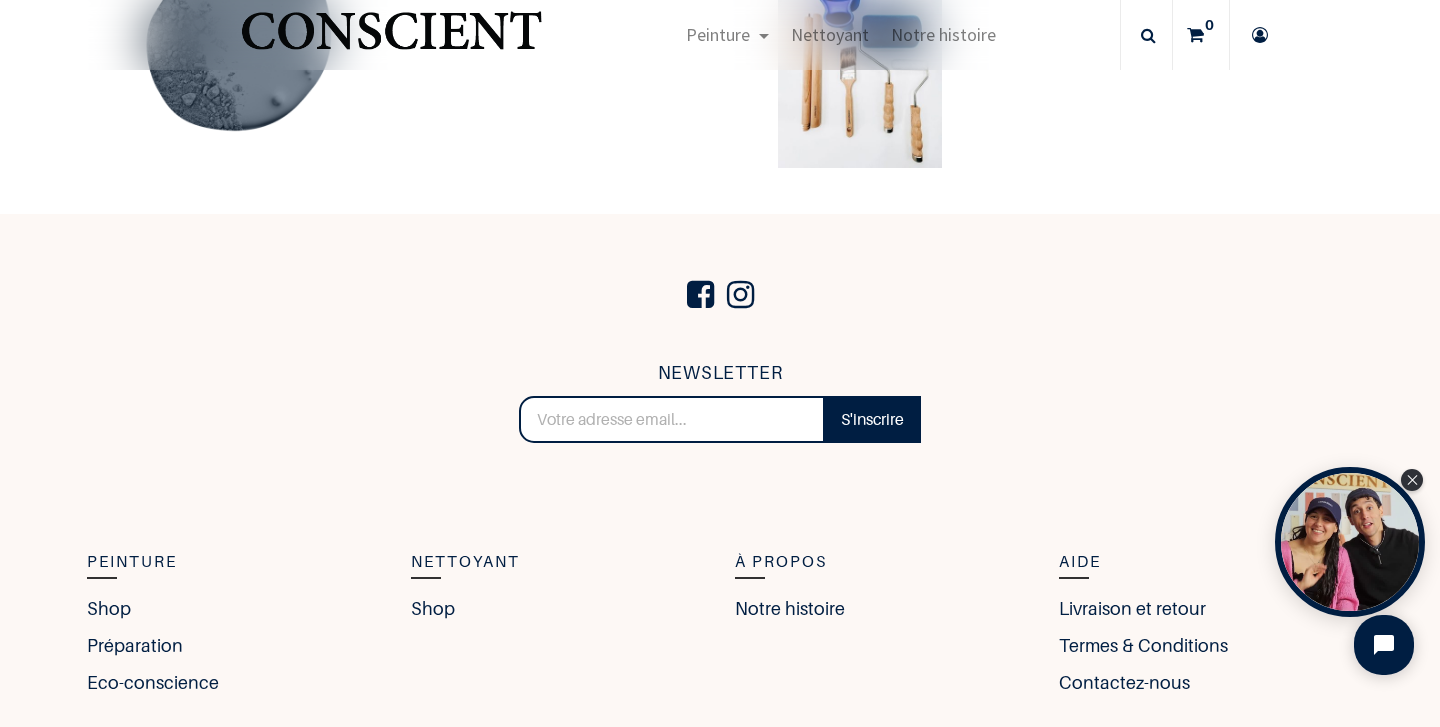 scroll, scrollTop: 5204, scrollLeft: 0, axis: vertical 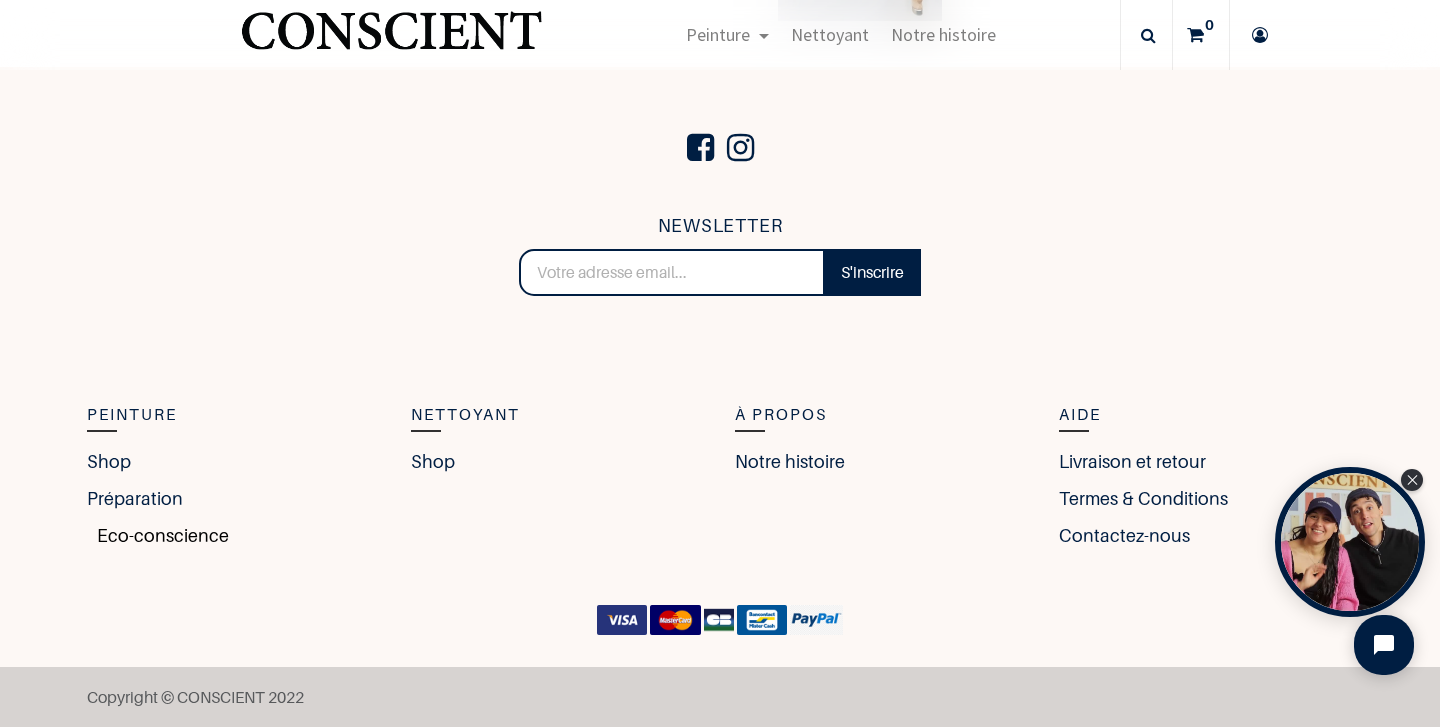 click on "Eco-conscience" at bounding box center [158, 535] 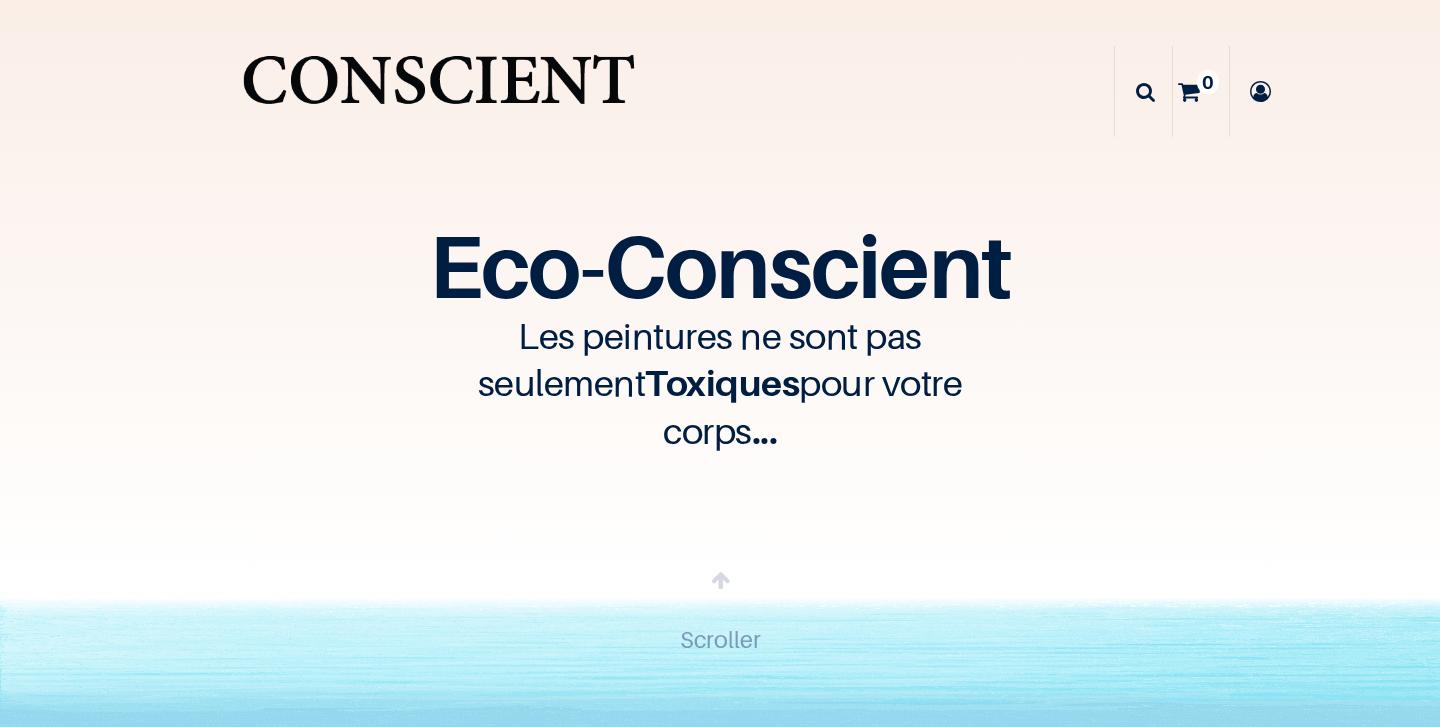 scroll, scrollTop: 0, scrollLeft: 0, axis: both 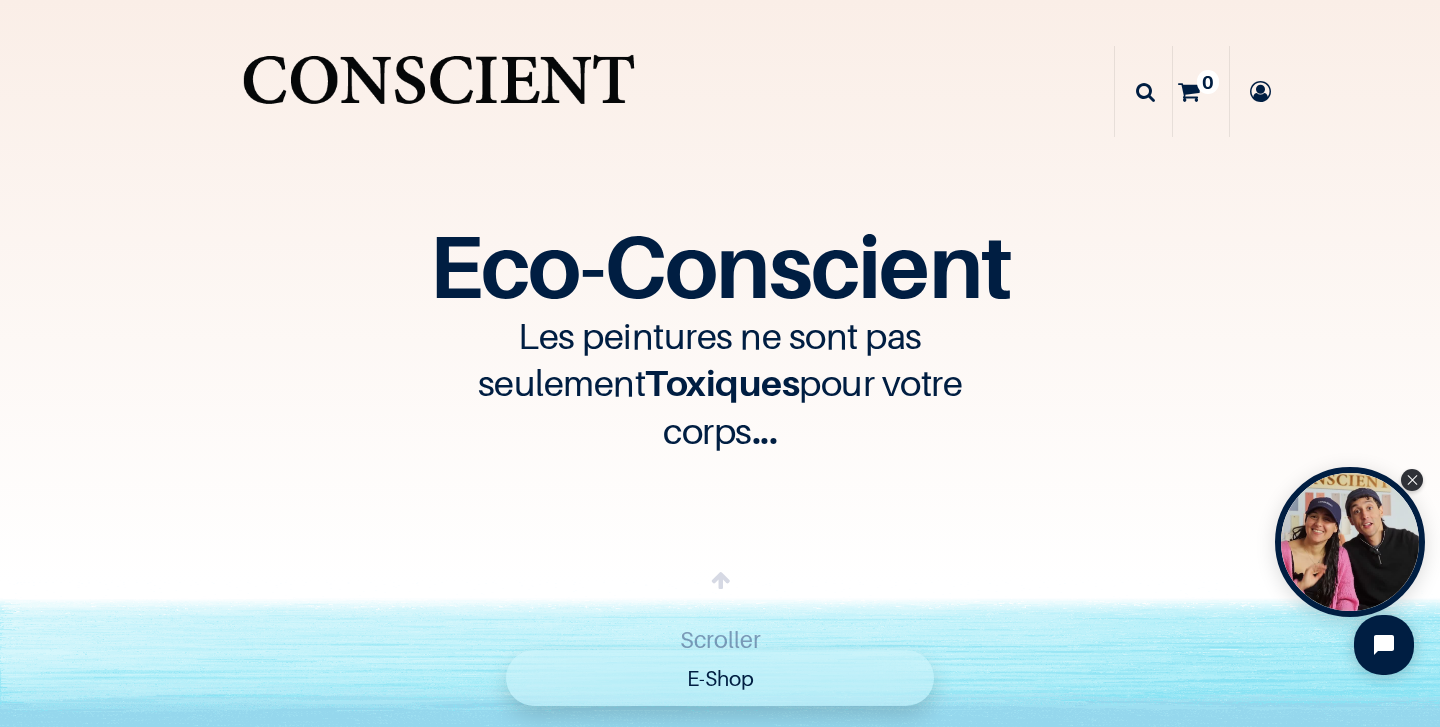 click at bounding box center (438, 91) 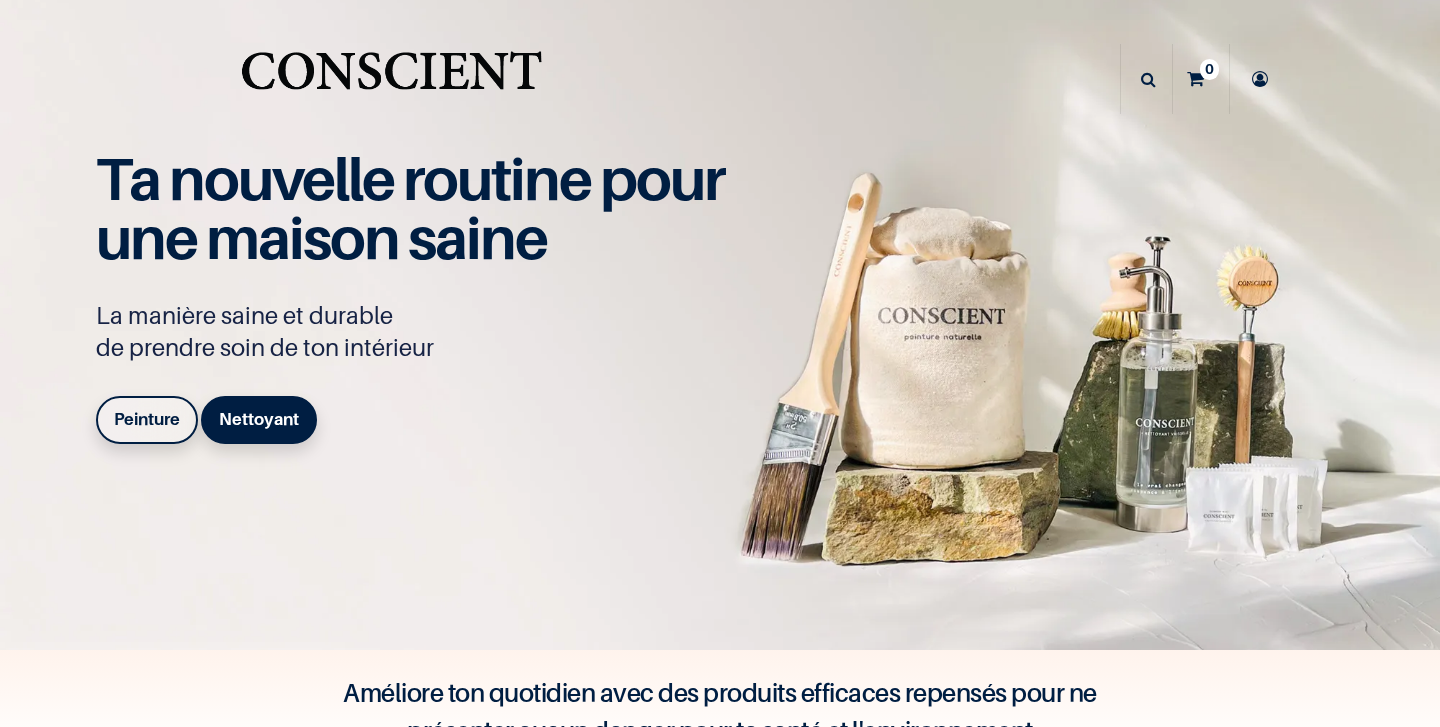 scroll, scrollTop: 0, scrollLeft: 0, axis: both 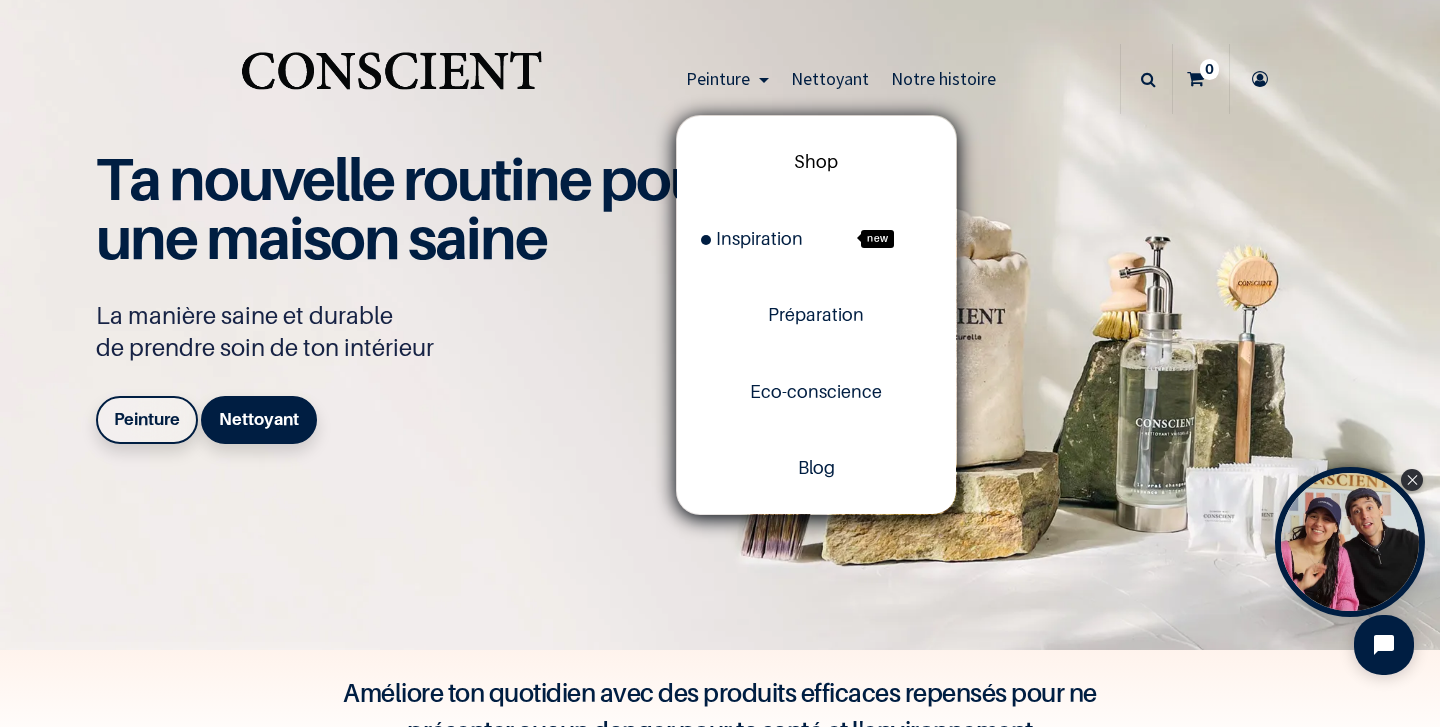 click on "Shop" at bounding box center (816, 161) 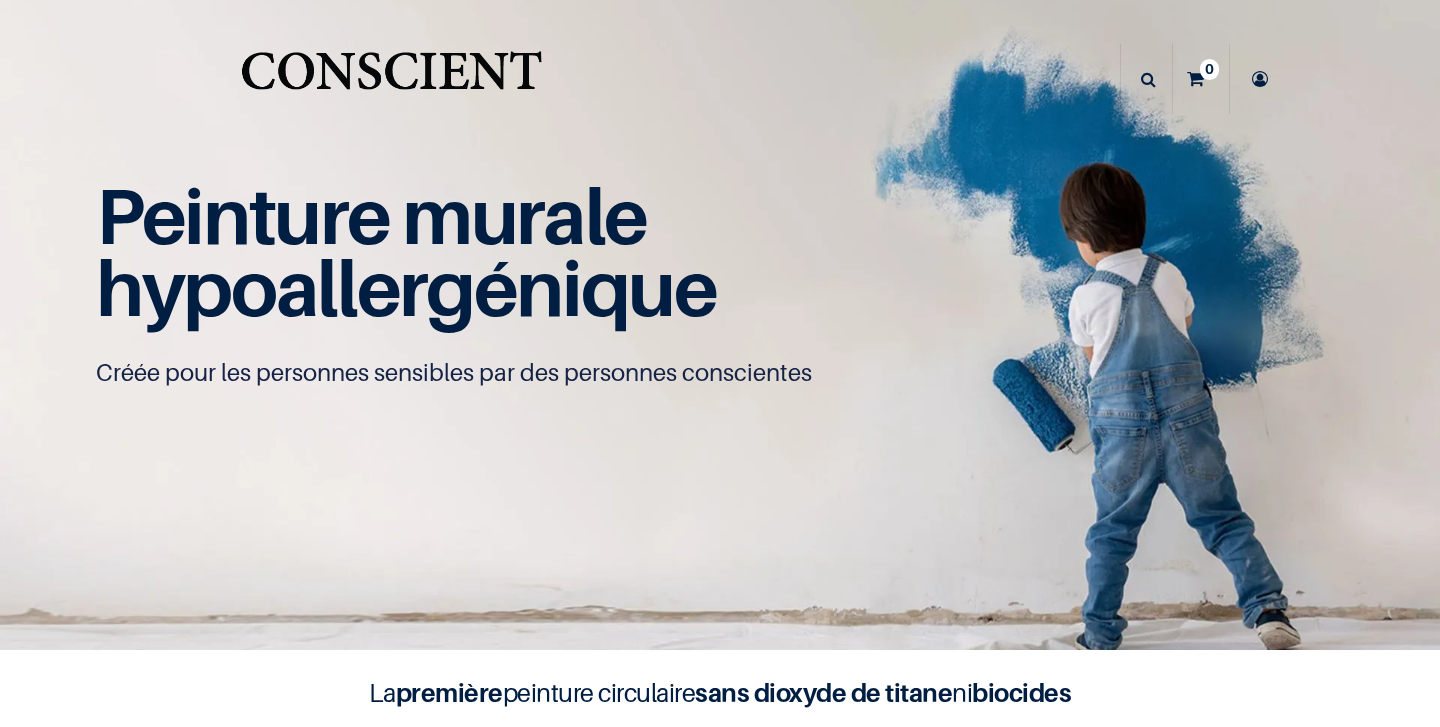 scroll, scrollTop: 0, scrollLeft: 0, axis: both 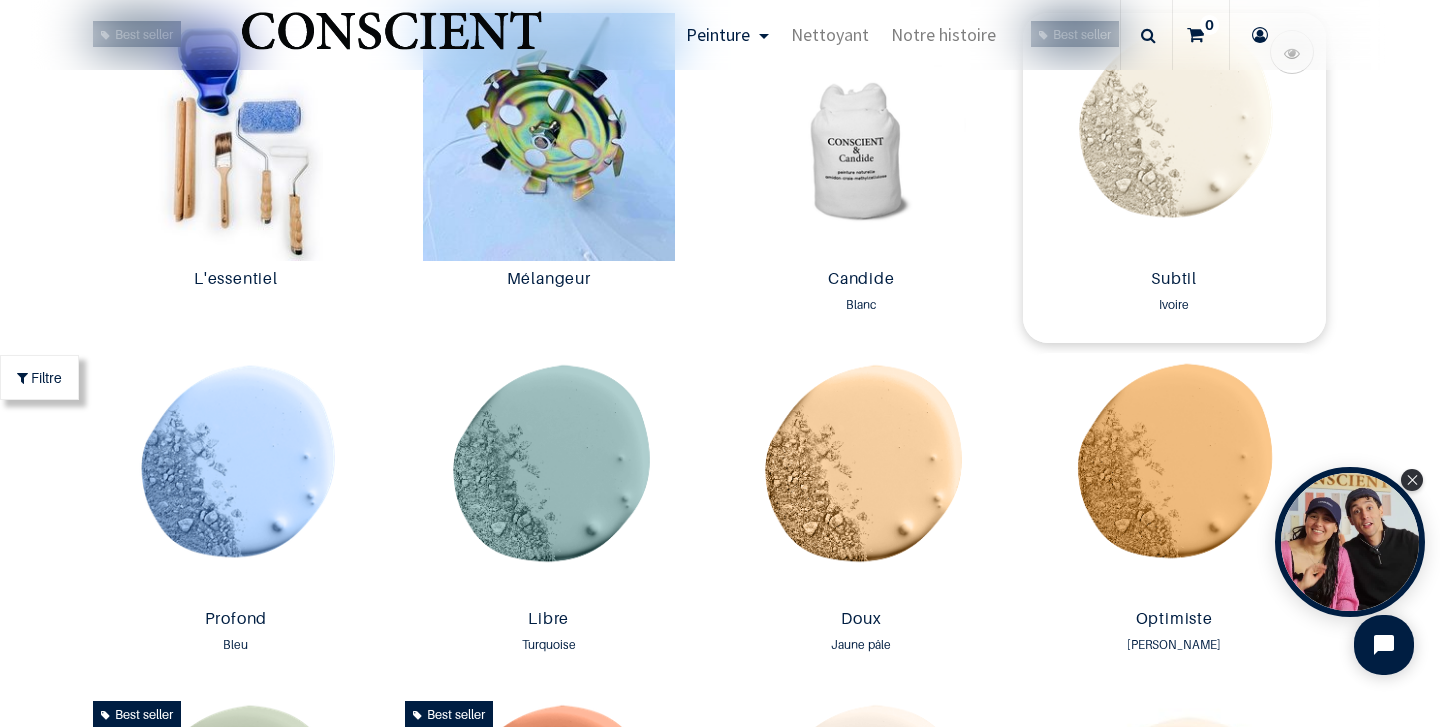 click at bounding box center [1174, 137] 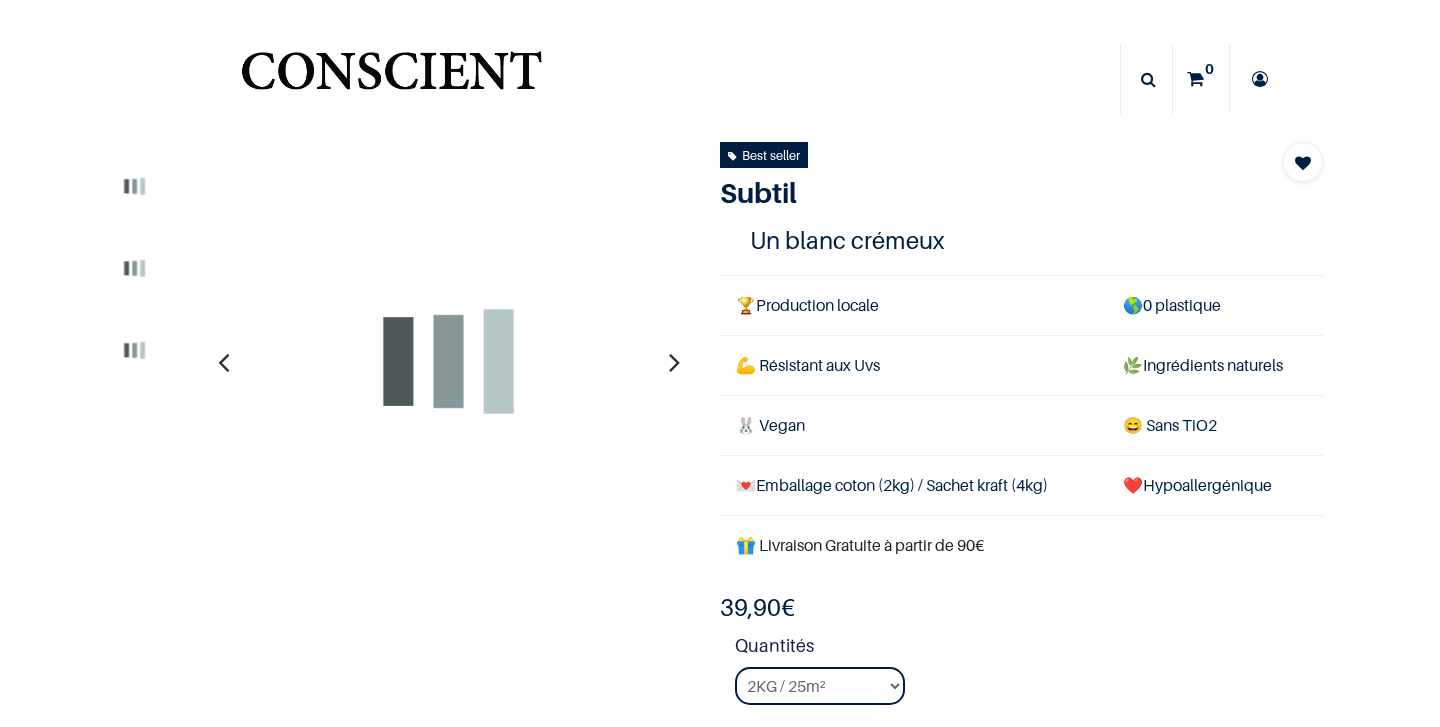 scroll, scrollTop: 0, scrollLeft: 0, axis: both 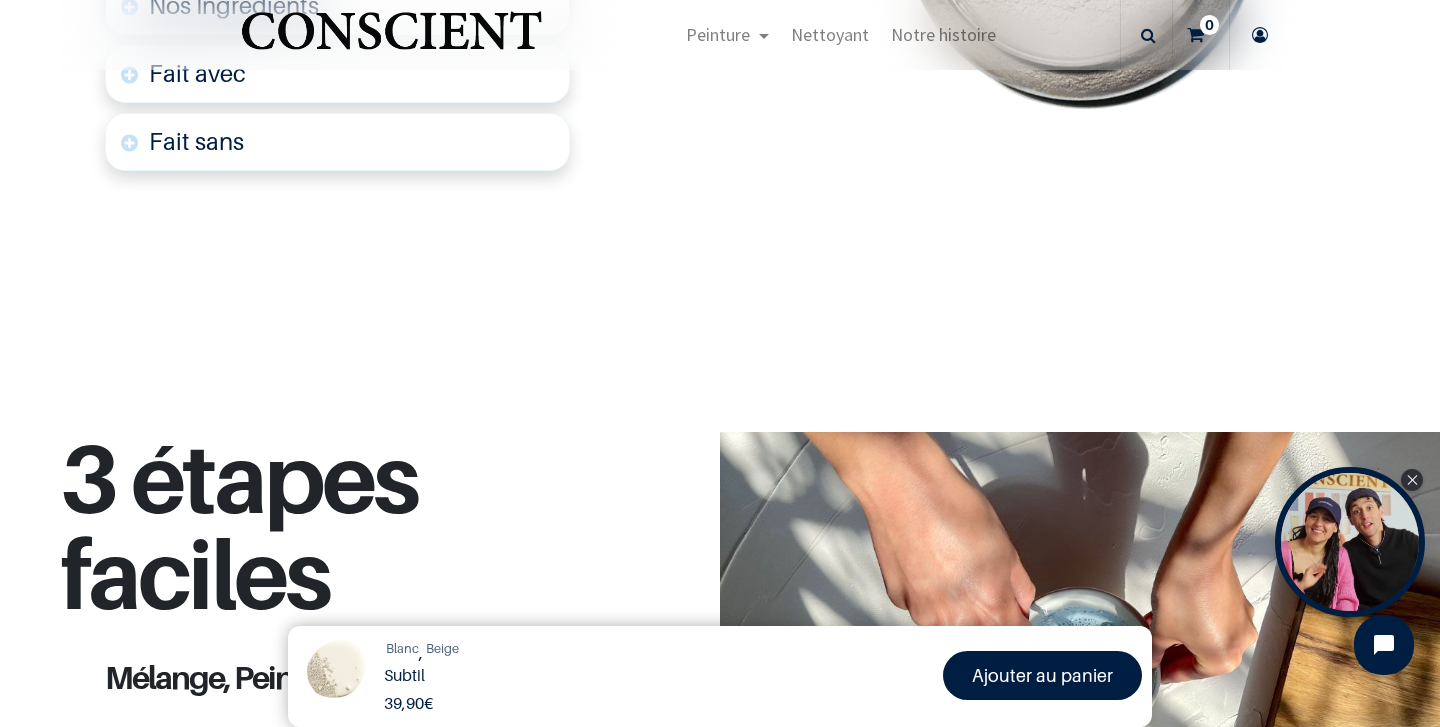 click on "Fait sans" at bounding box center (337, 142) 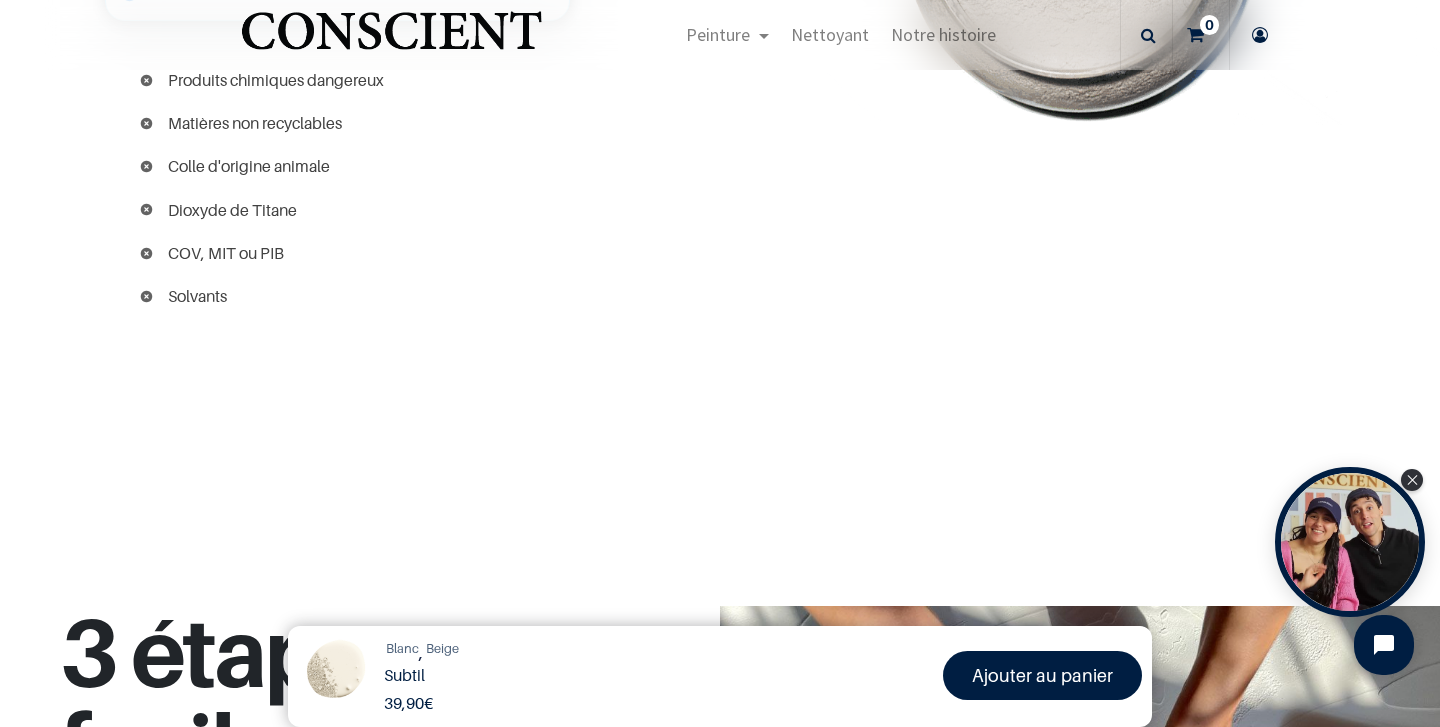 scroll, scrollTop: 1533, scrollLeft: 0, axis: vertical 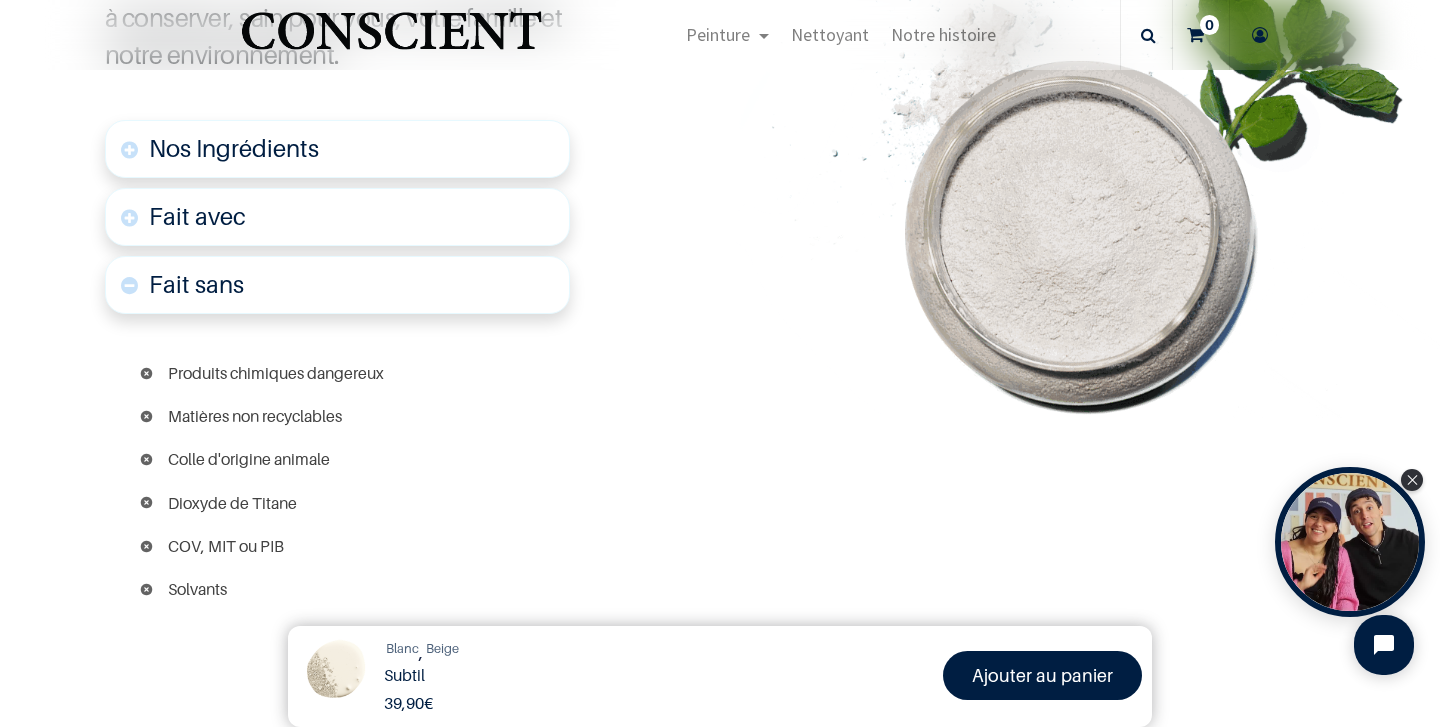 click on "Fait avec" at bounding box center (337, 217) 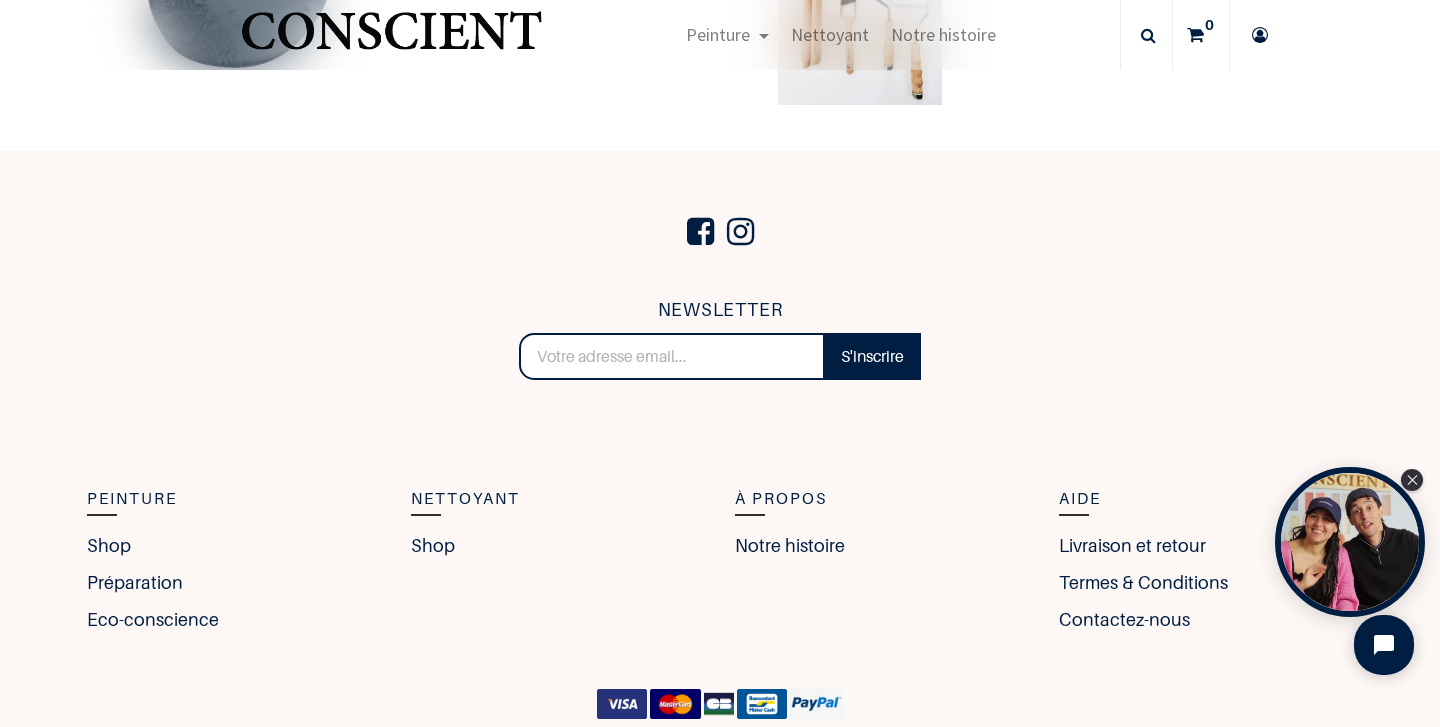 scroll, scrollTop: 4791, scrollLeft: 0, axis: vertical 